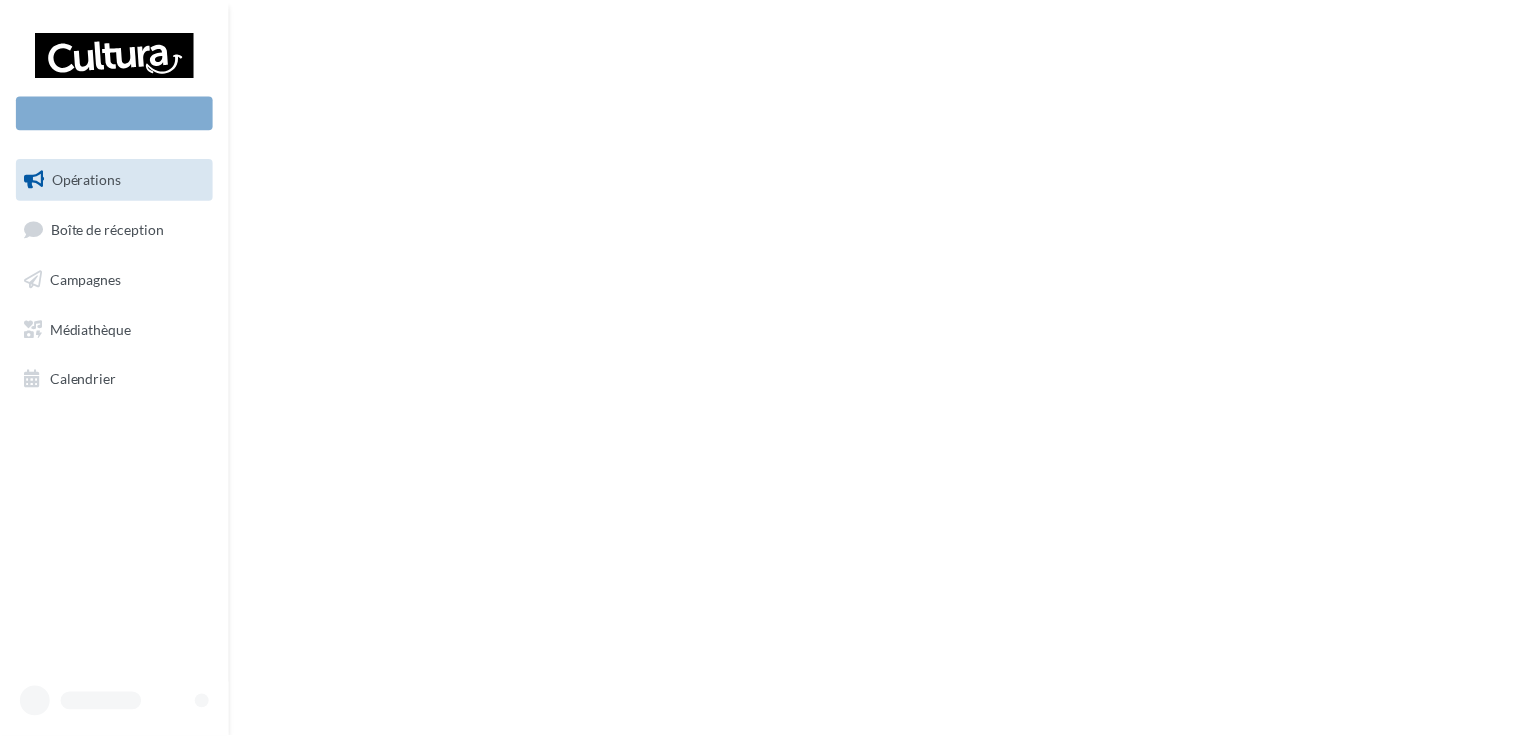 scroll, scrollTop: 0, scrollLeft: 0, axis: both 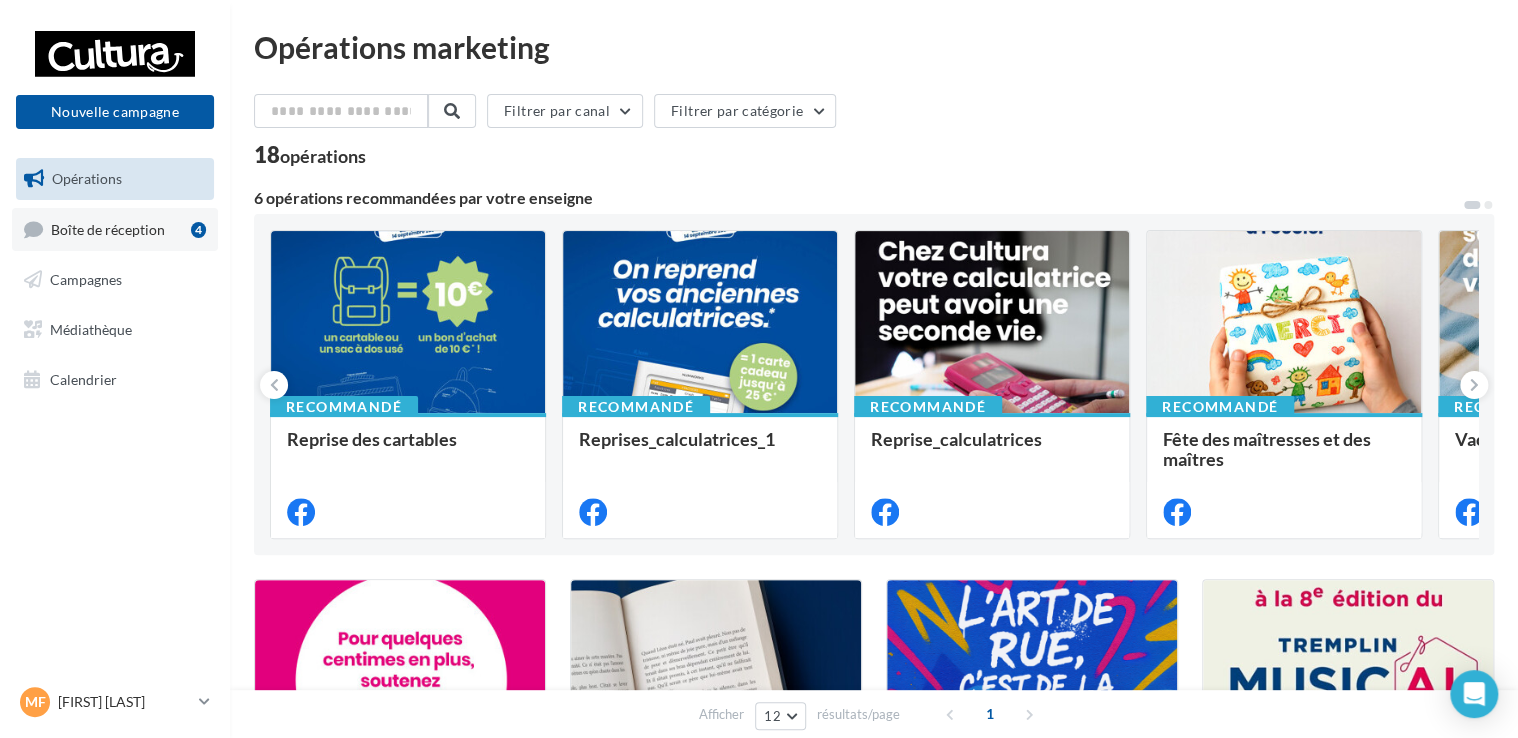 click on "Boîte de réception
4" at bounding box center [115, 229] 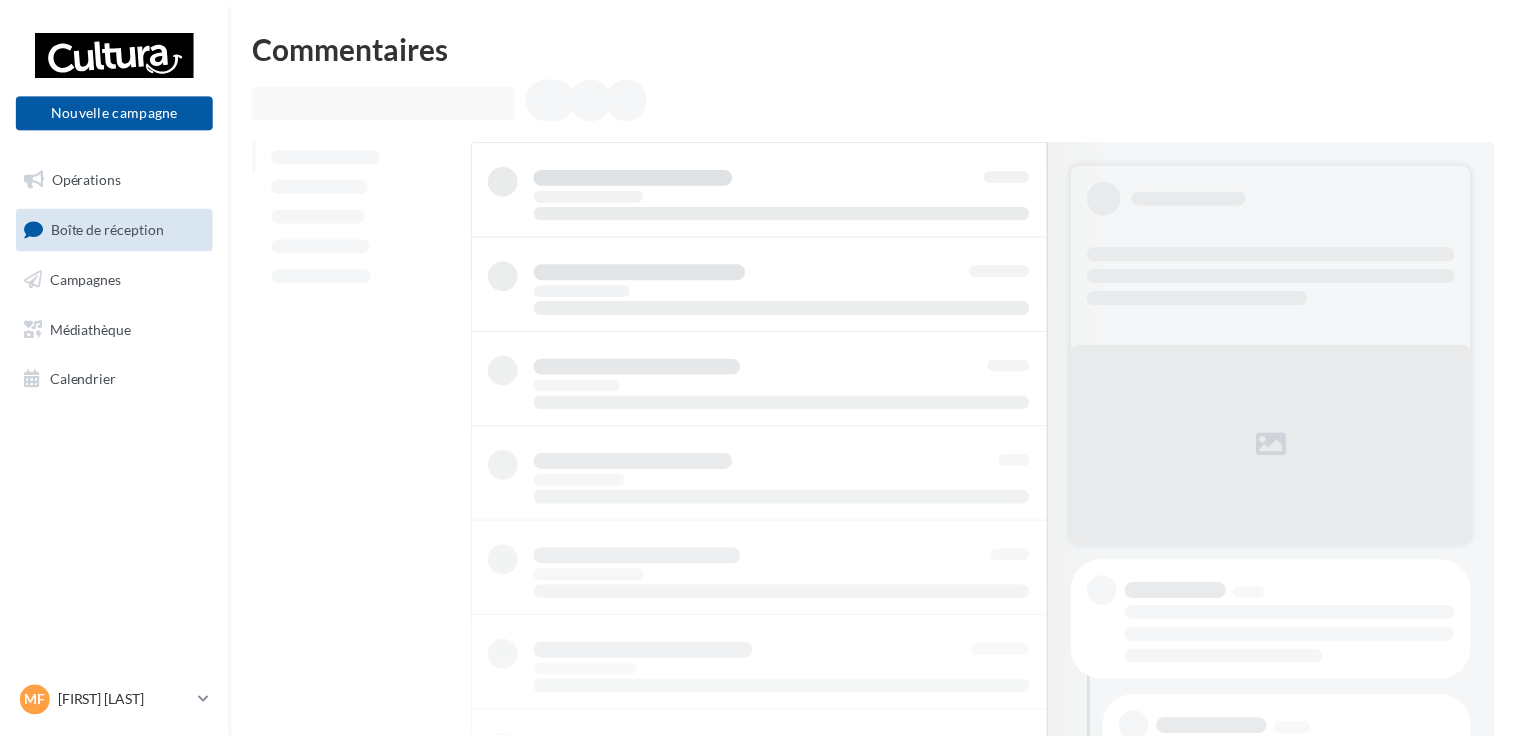 scroll, scrollTop: 0, scrollLeft: 0, axis: both 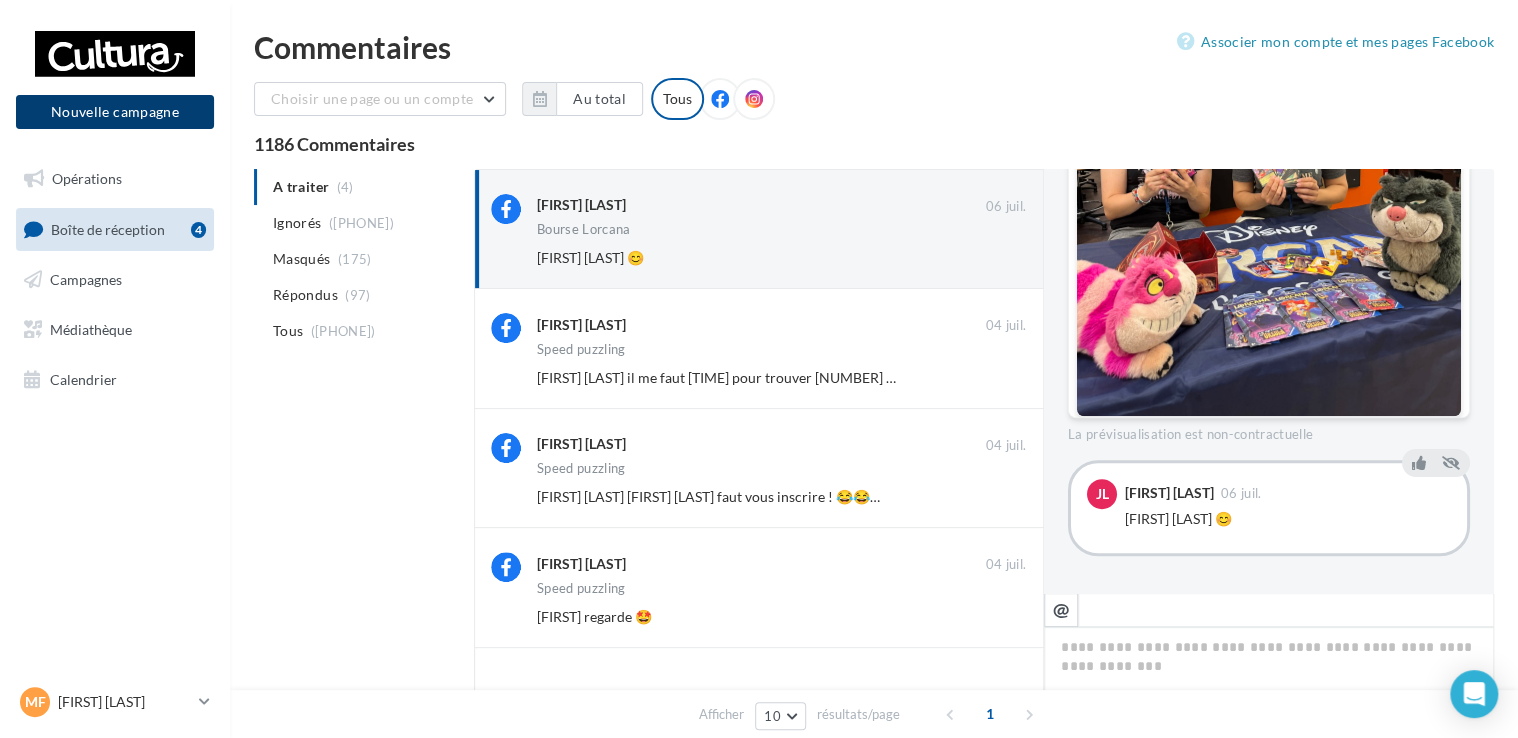 click on "Nouvelle campagne" at bounding box center [115, 112] 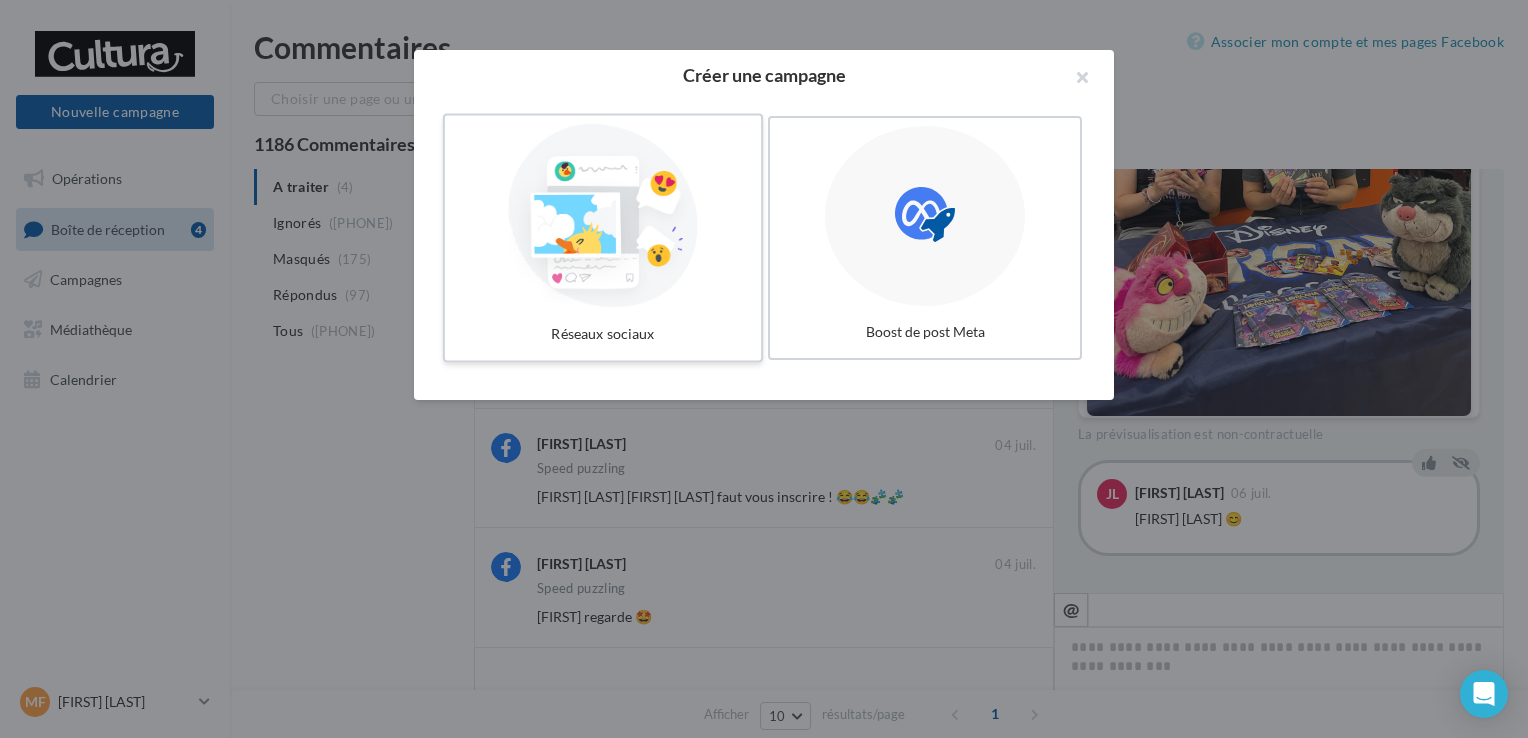 click on "Réseaux sociaux" at bounding box center [603, 334] 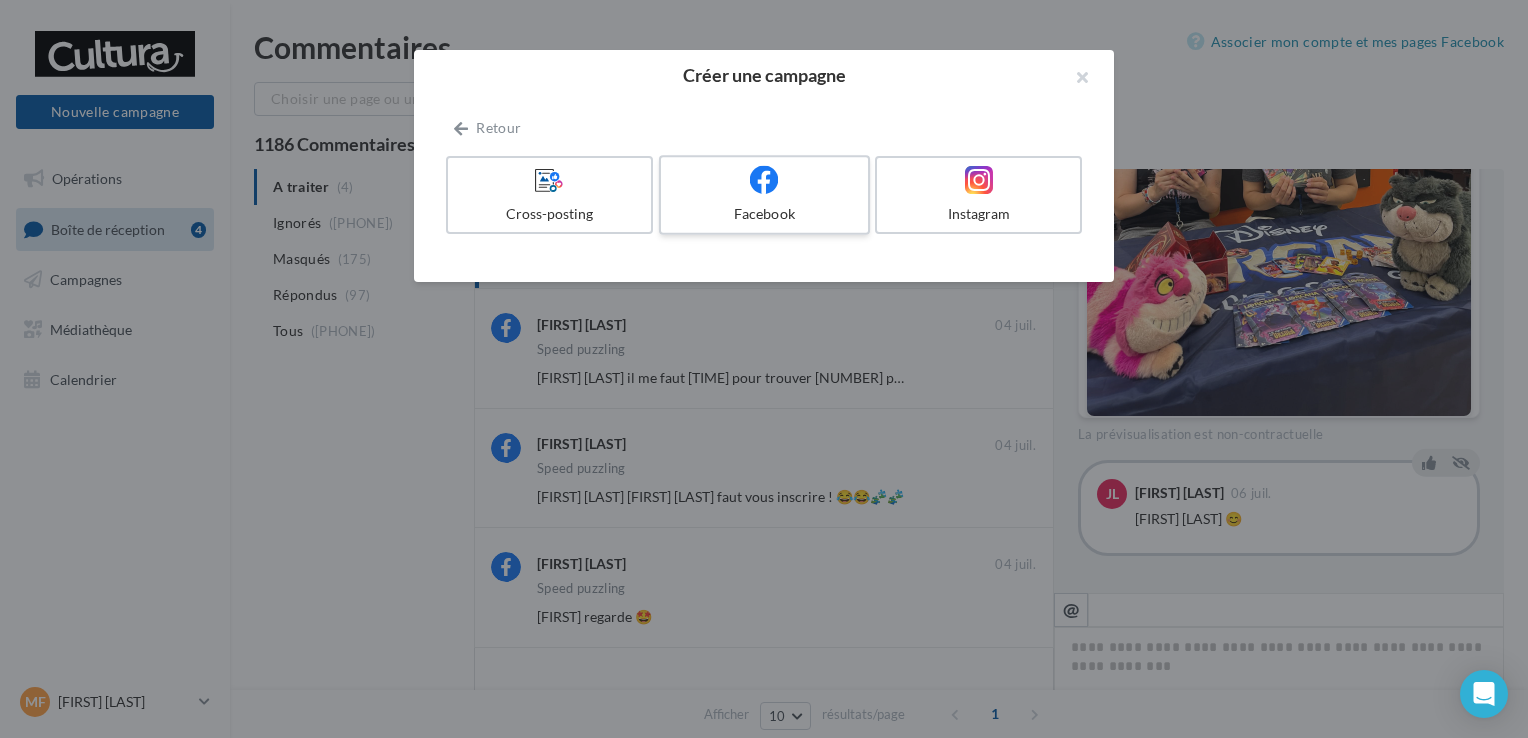 click at bounding box center [764, 180] 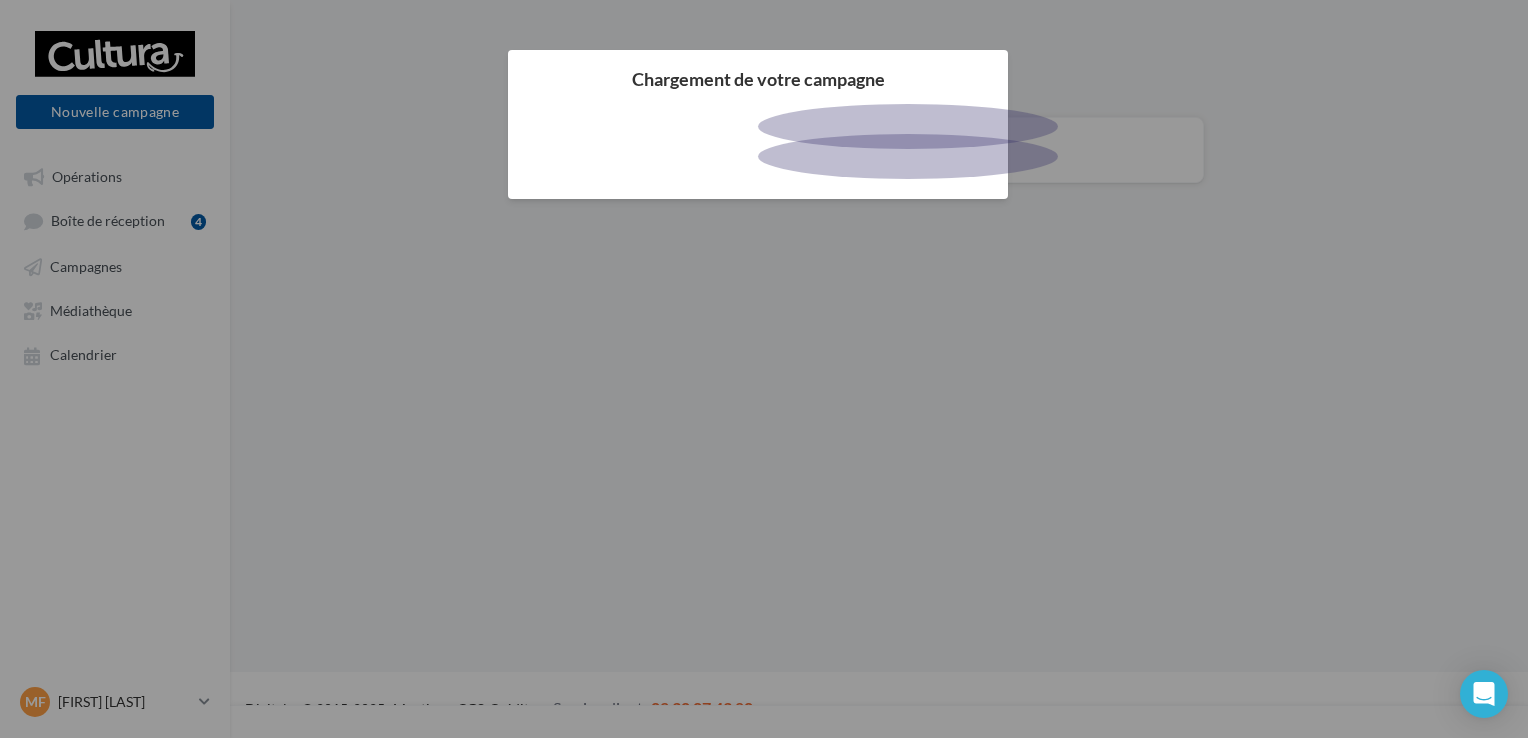 scroll, scrollTop: 0, scrollLeft: 0, axis: both 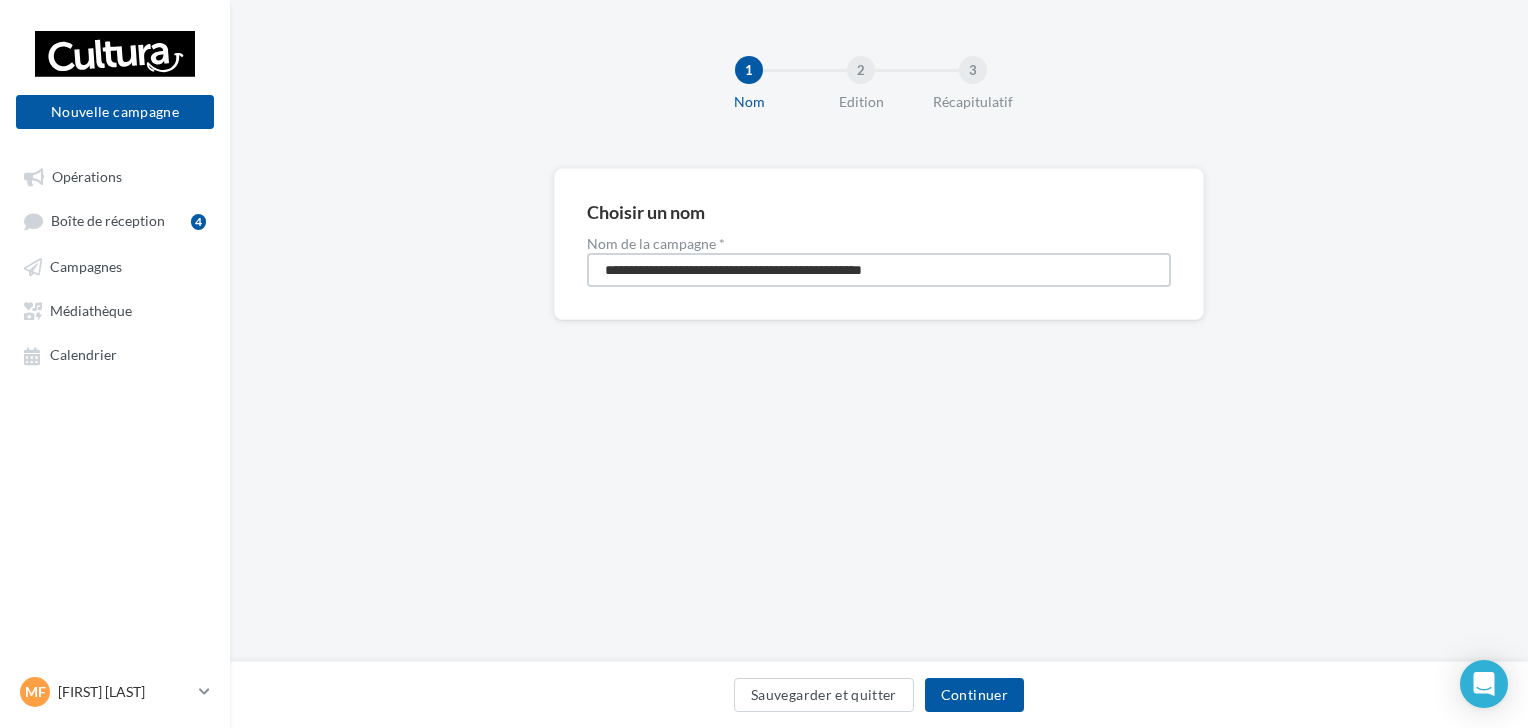 drag, startPoint x: 984, startPoint y: 274, endPoint x: 454, endPoint y: 289, distance: 530.2122 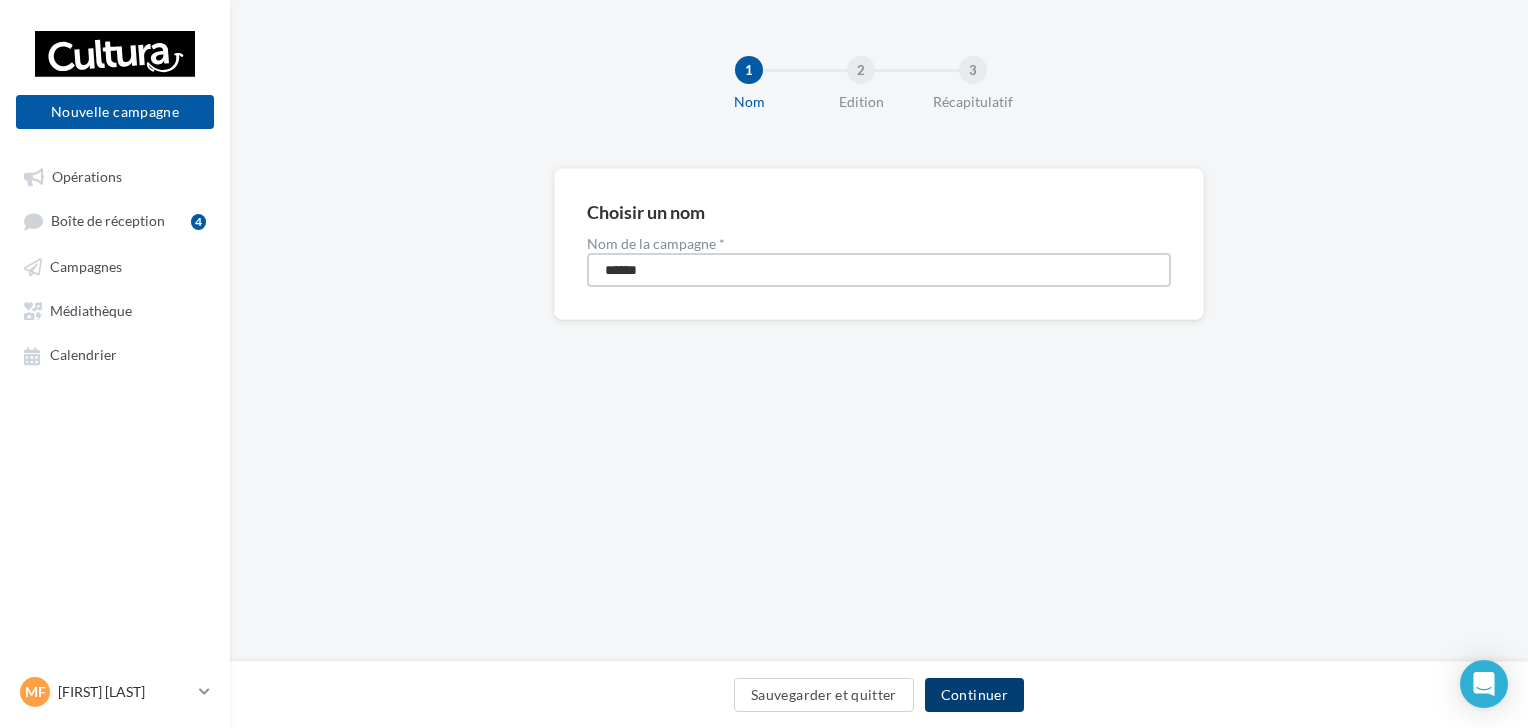 type on "******" 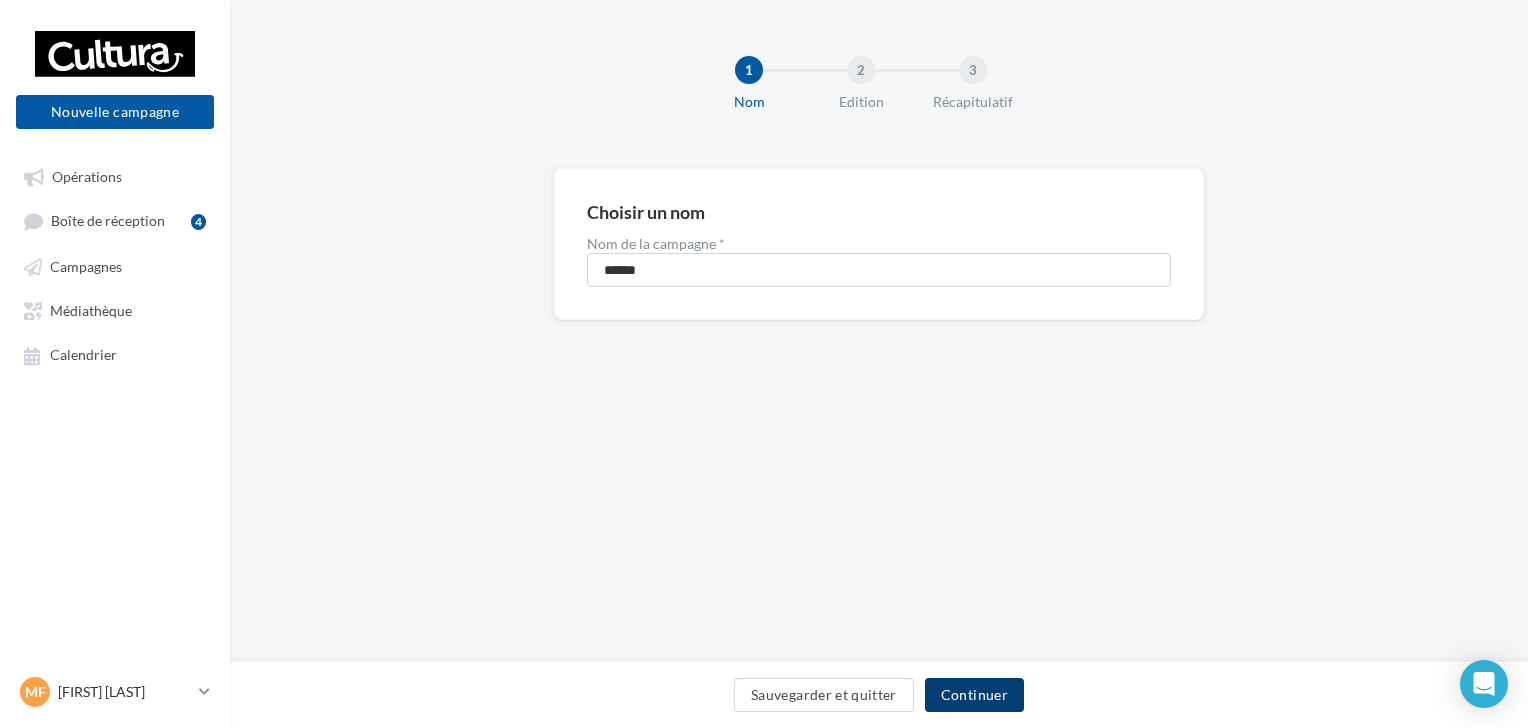 click on "Continuer" at bounding box center [974, 695] 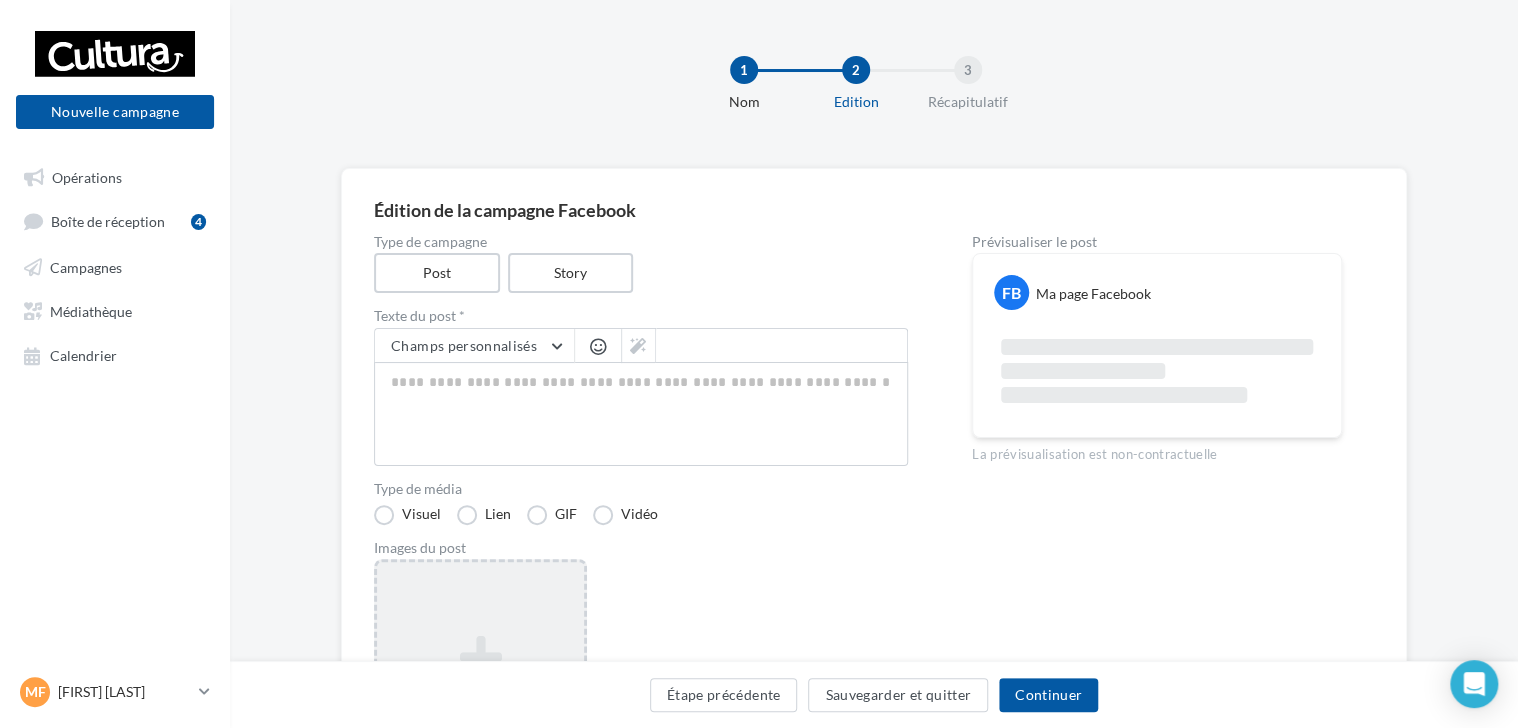 click on "Ajouter une image     Format: png, jpg" at bounding box center [480, 689] 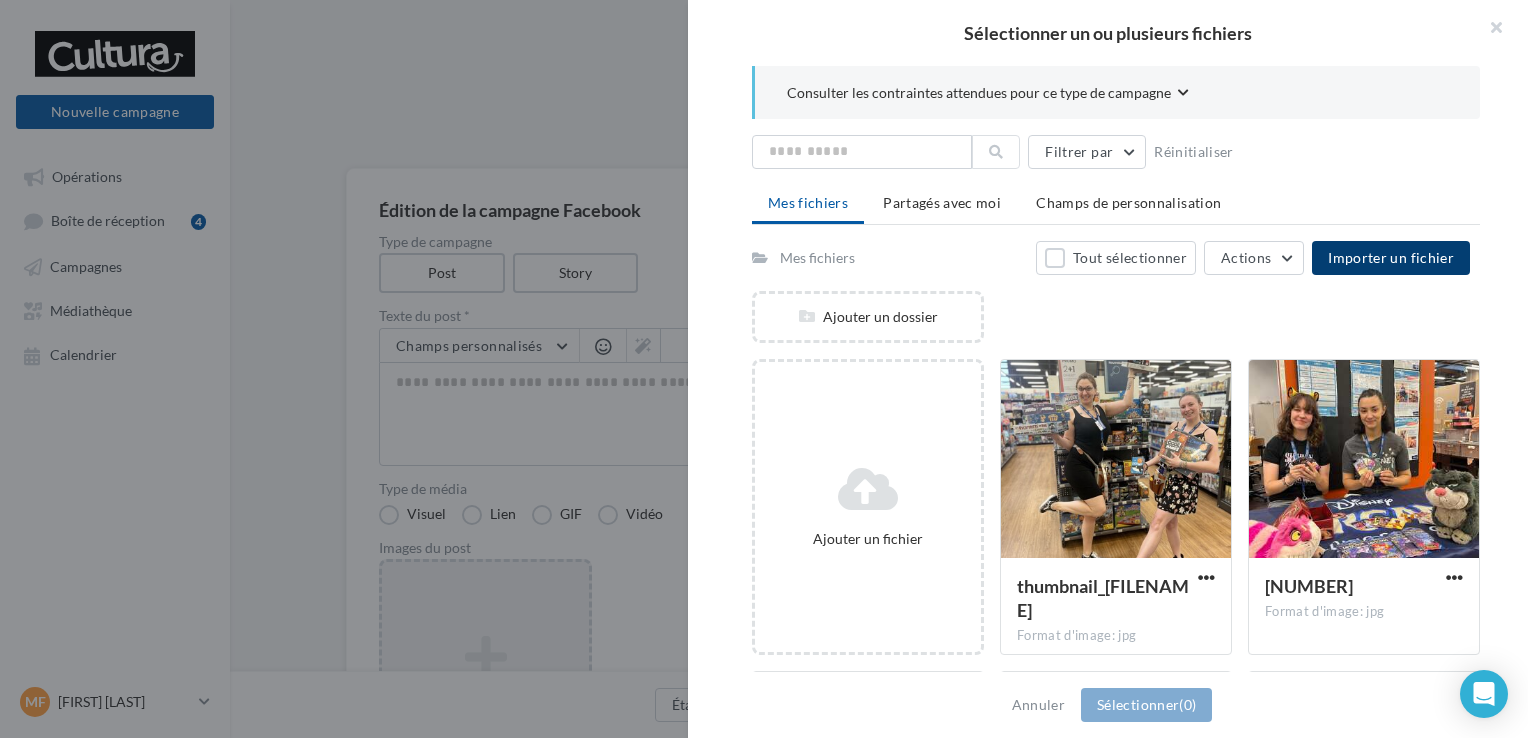 click on "Importer un fichier" at bounding box center [1391, 257] 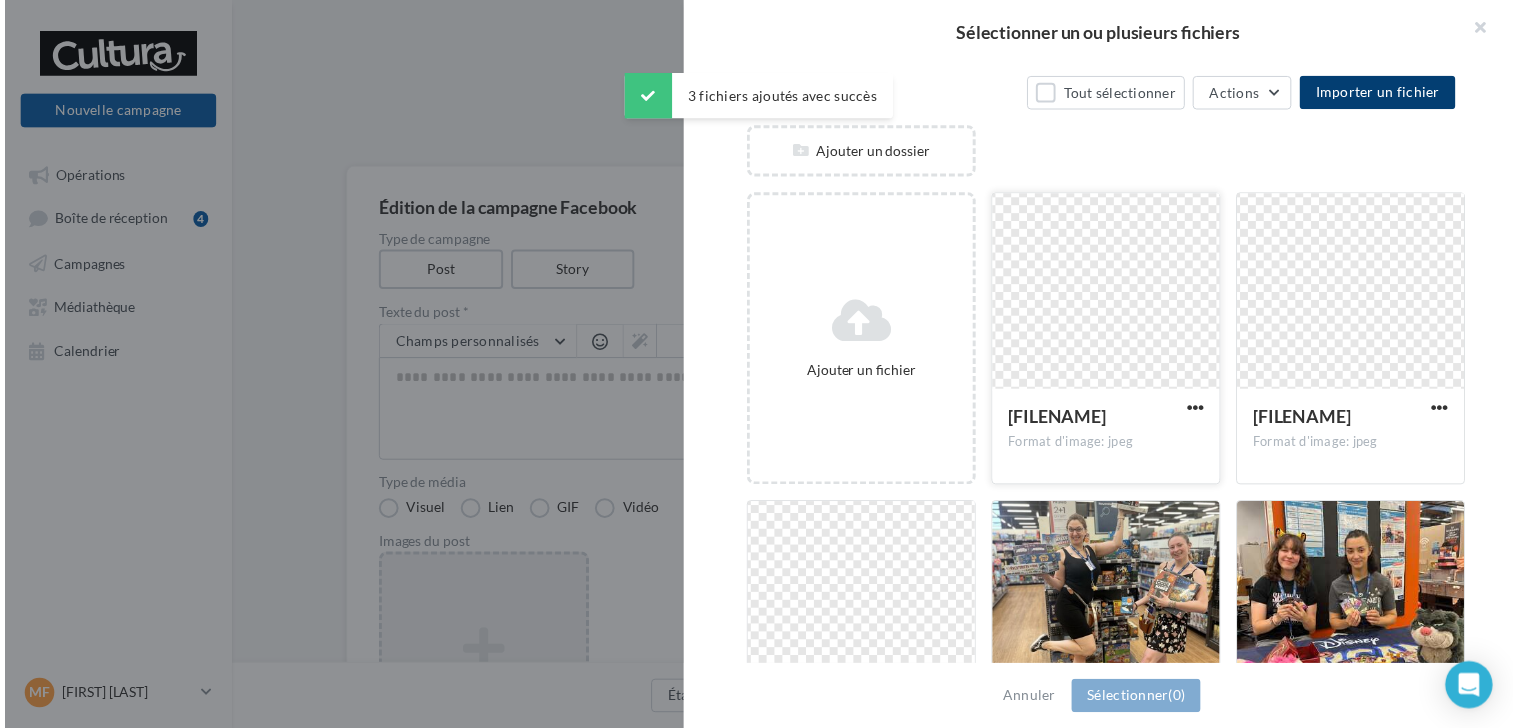 scroll, scrollTop: 164, scrollLeft: 0, axis: vertical 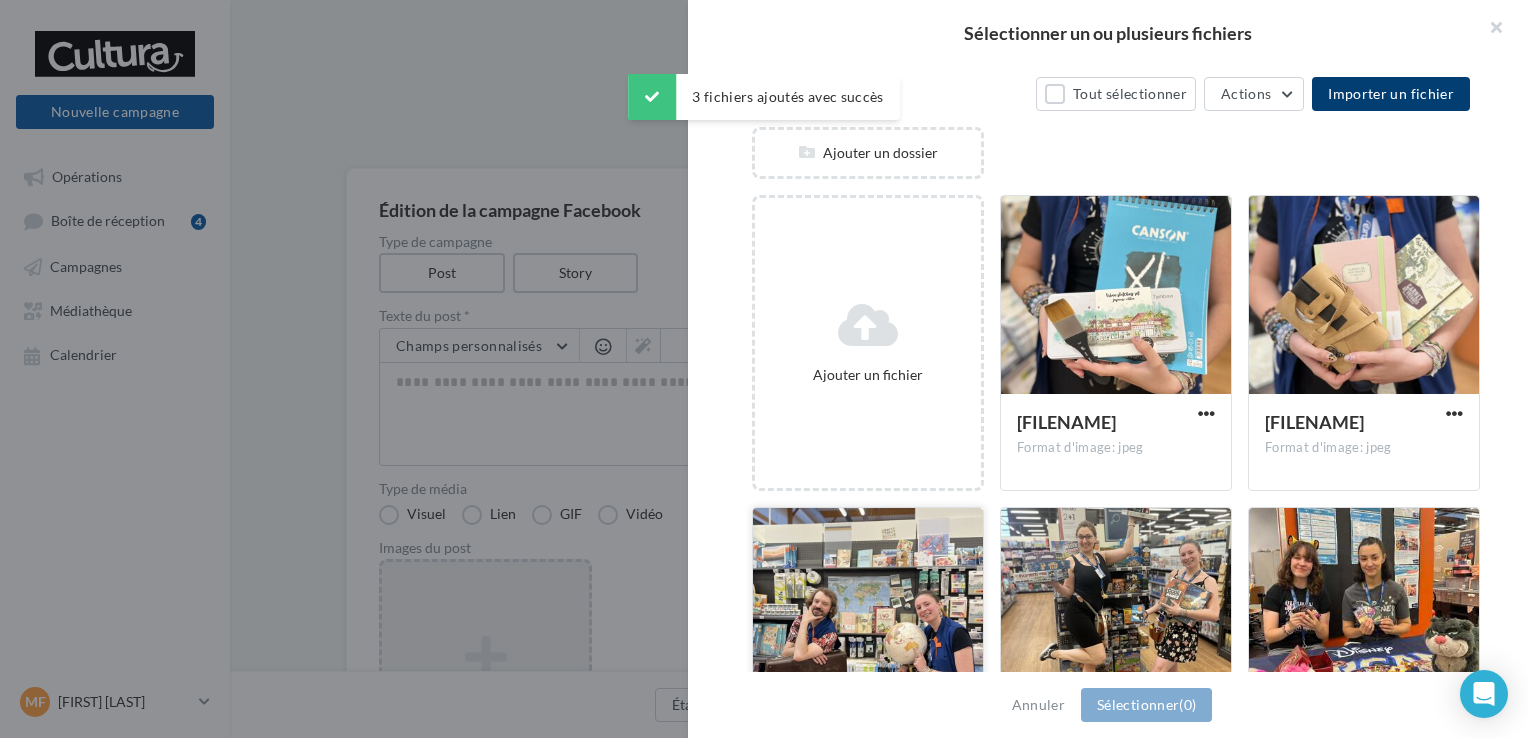 click at bounding box center (1116, 296) 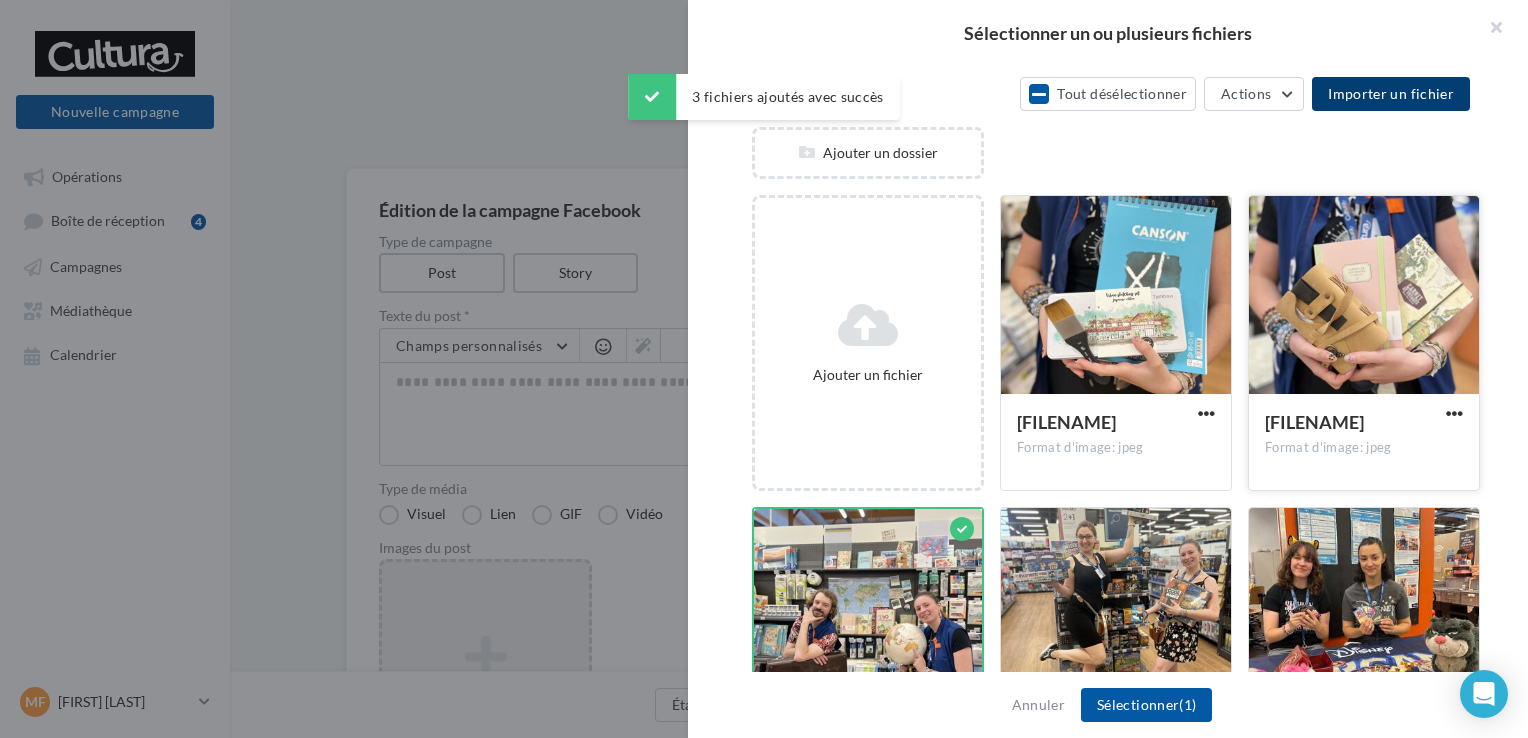 click at bounding box center (1116, 296) 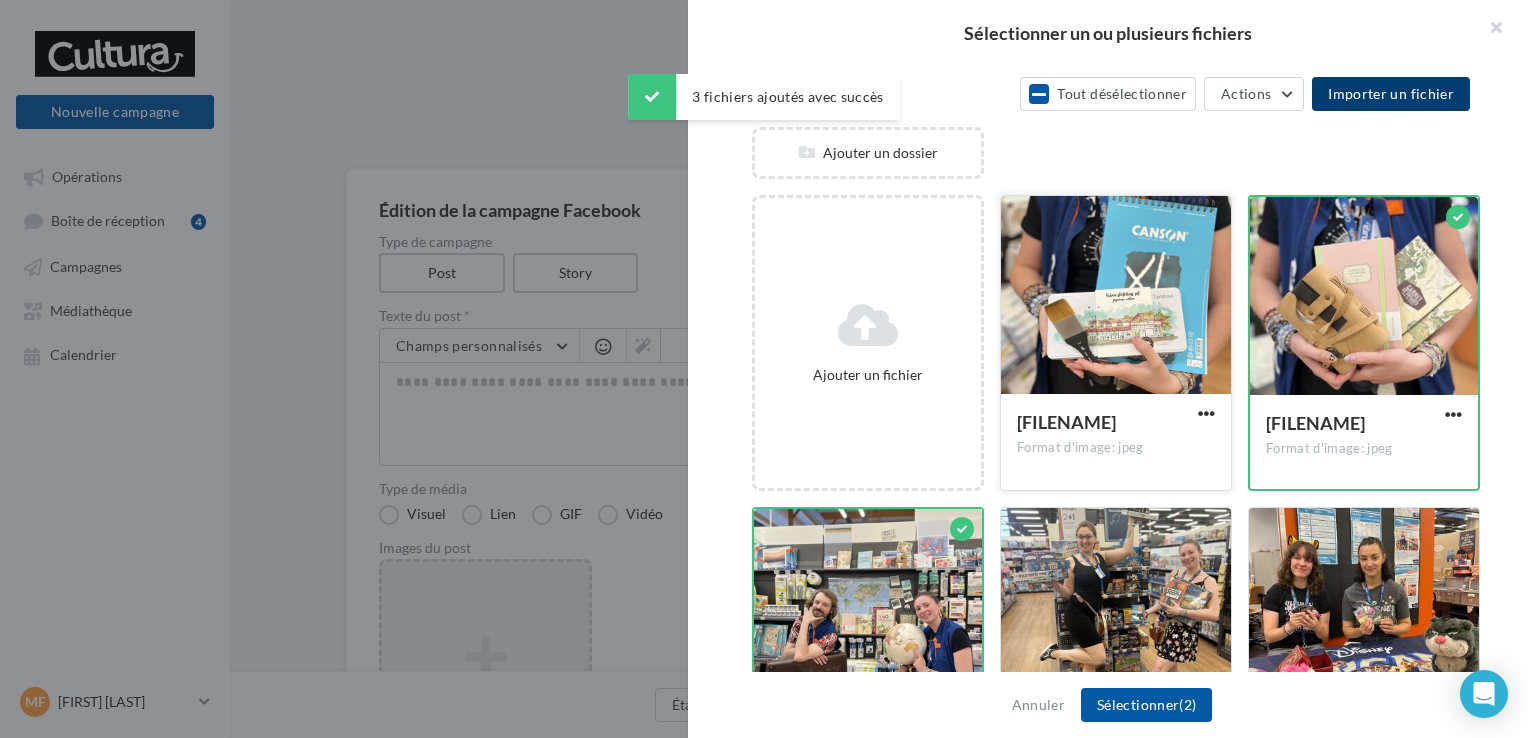 click at bounding box center (1116, 296) 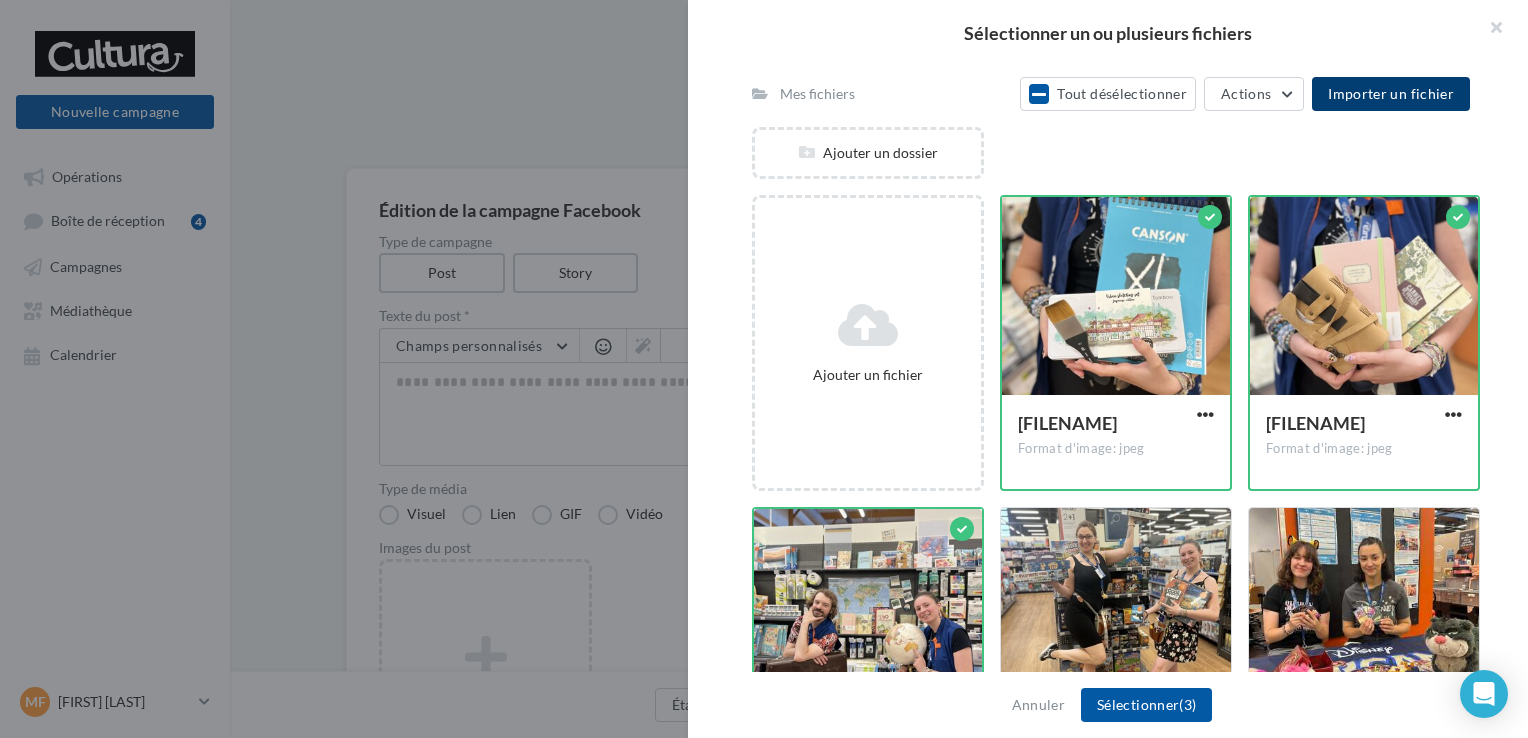 click on "Importer un fichier" at bounding box center (1391, 93) 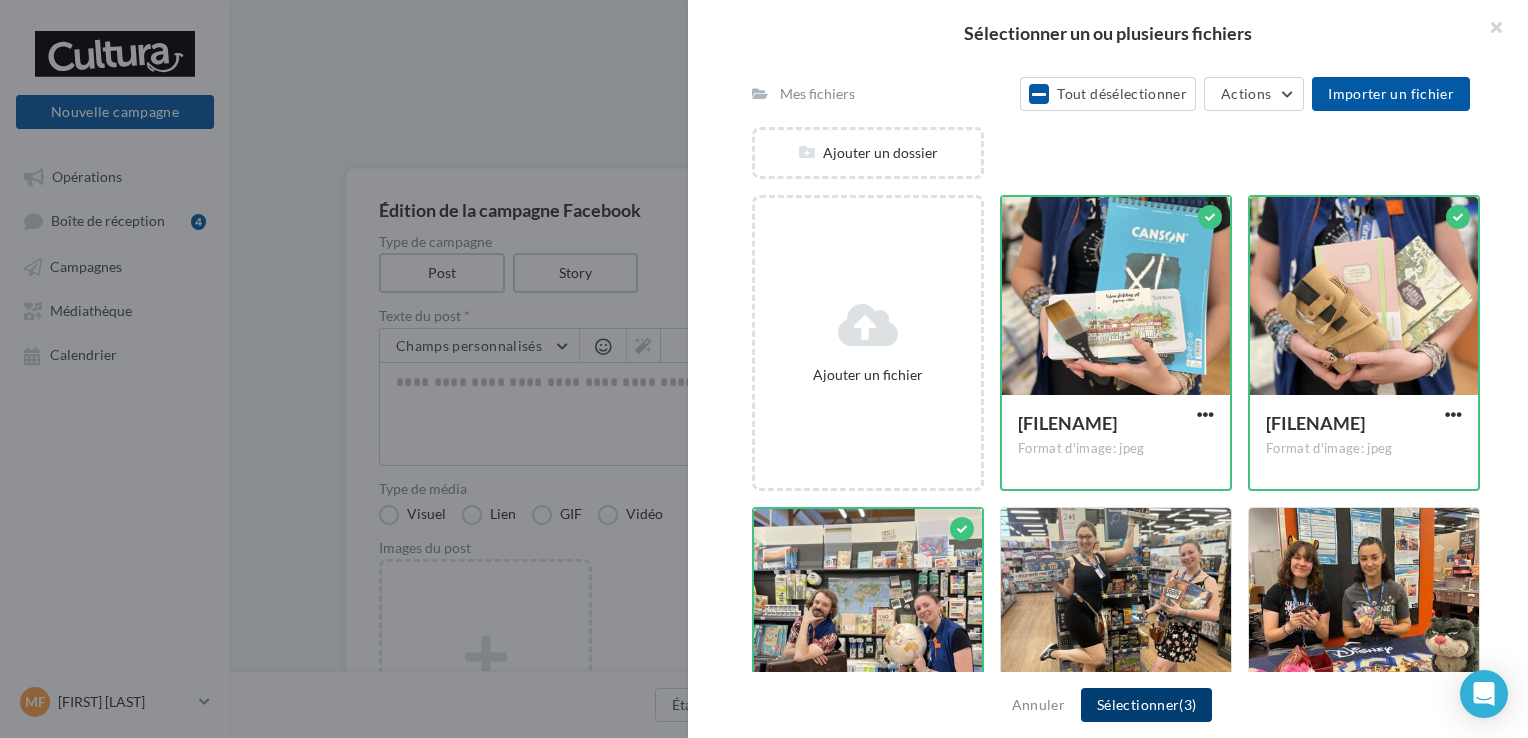 click on "Sélectionner   (3)" at bounding box center (1146, 705) 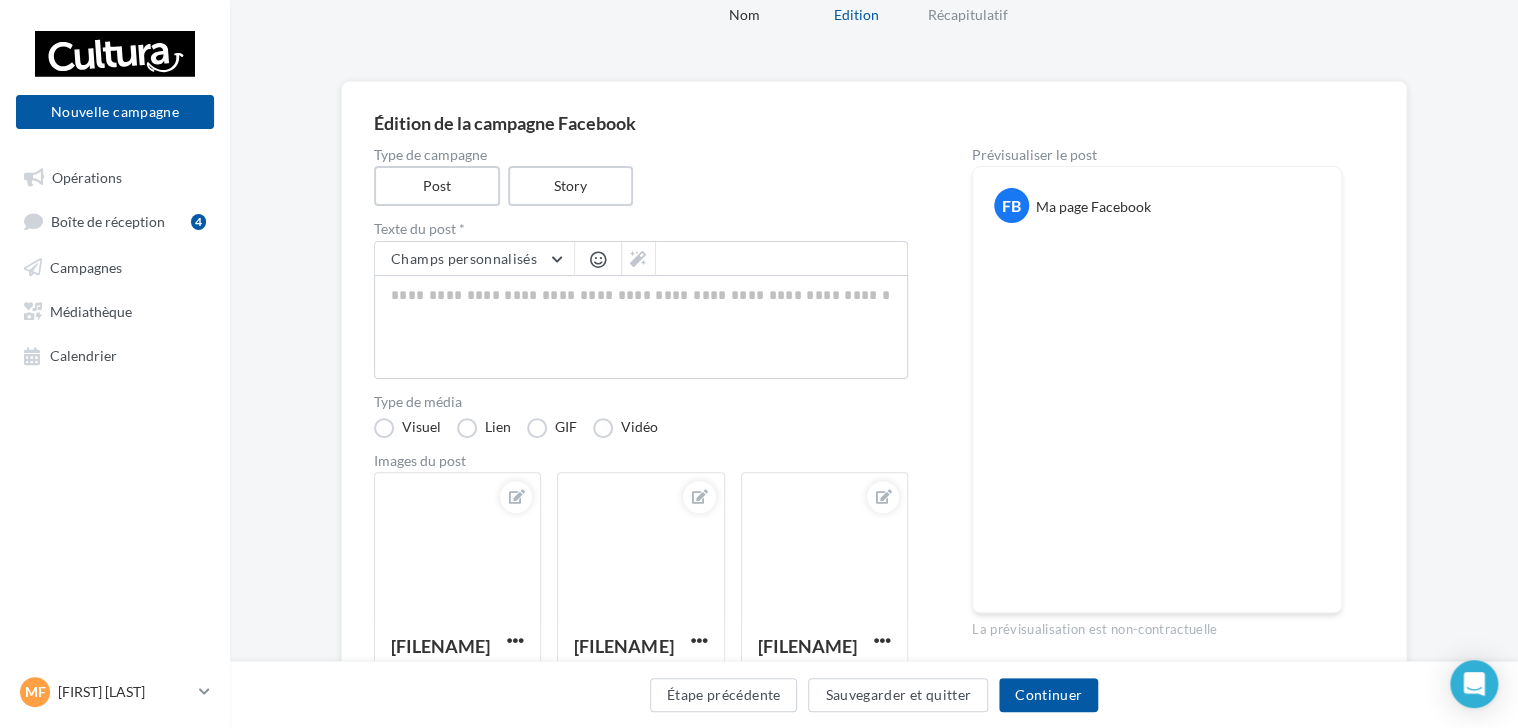 scroll, scrollTop: 86, scrollLeft: 0, axis: vertical 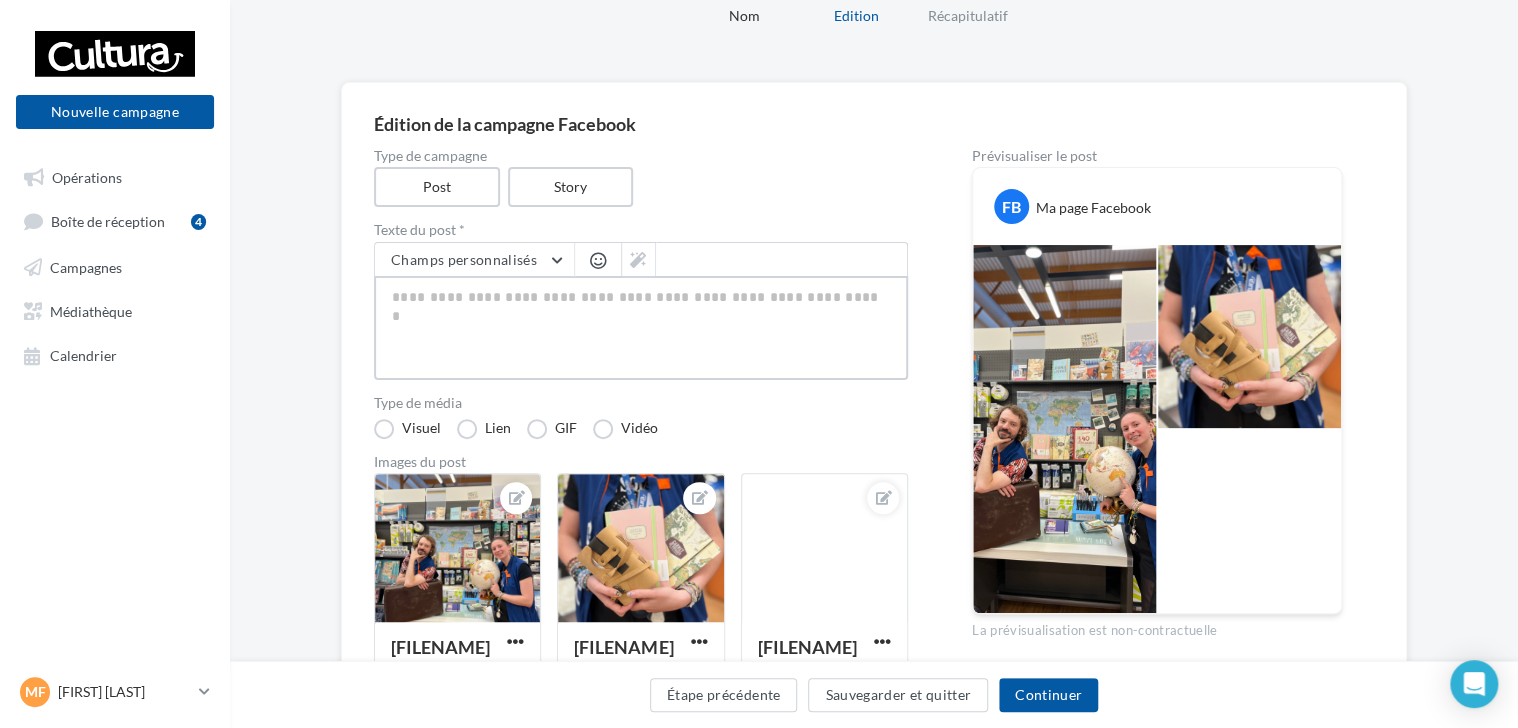 click at bounding box center (641, 328) 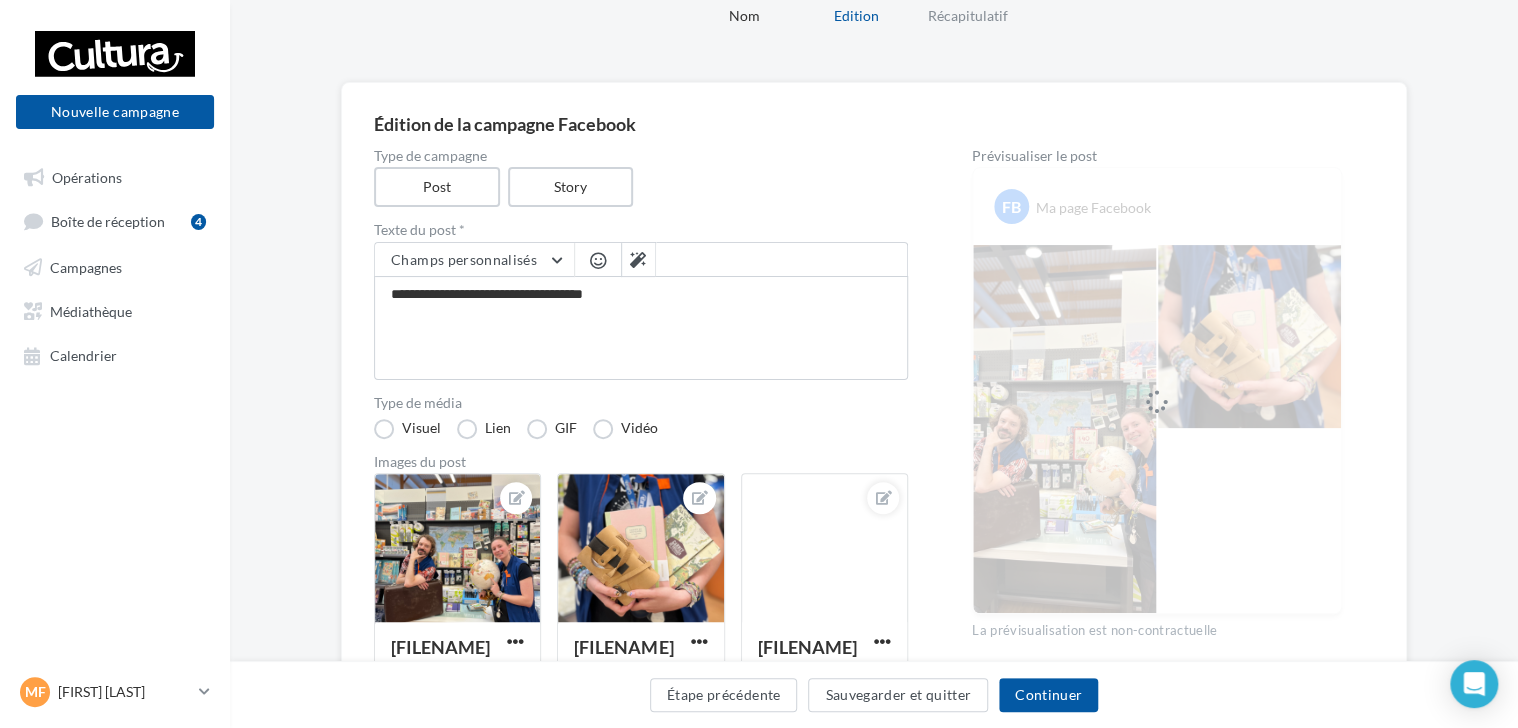click at bounding box center [598, 260] 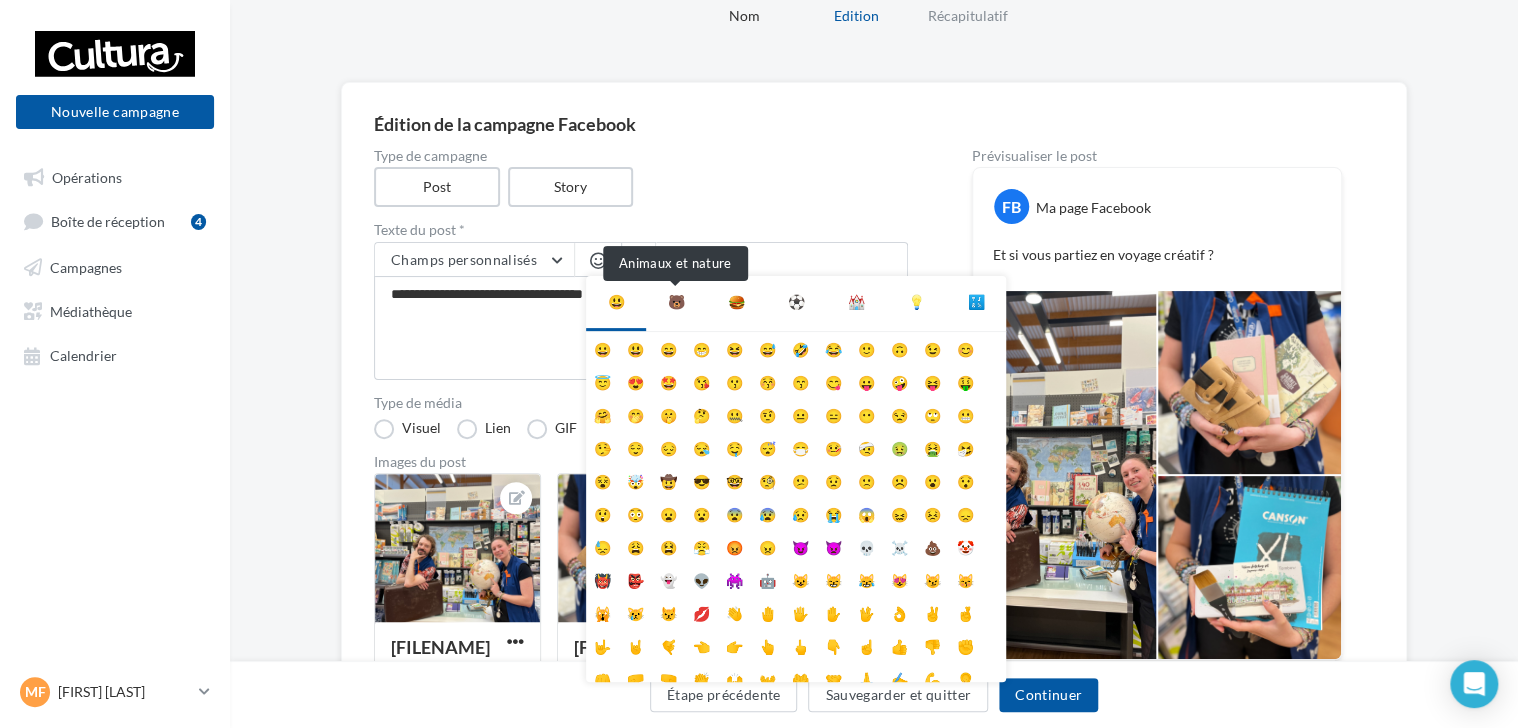click on "🐻" at bounding box center [676, 302] 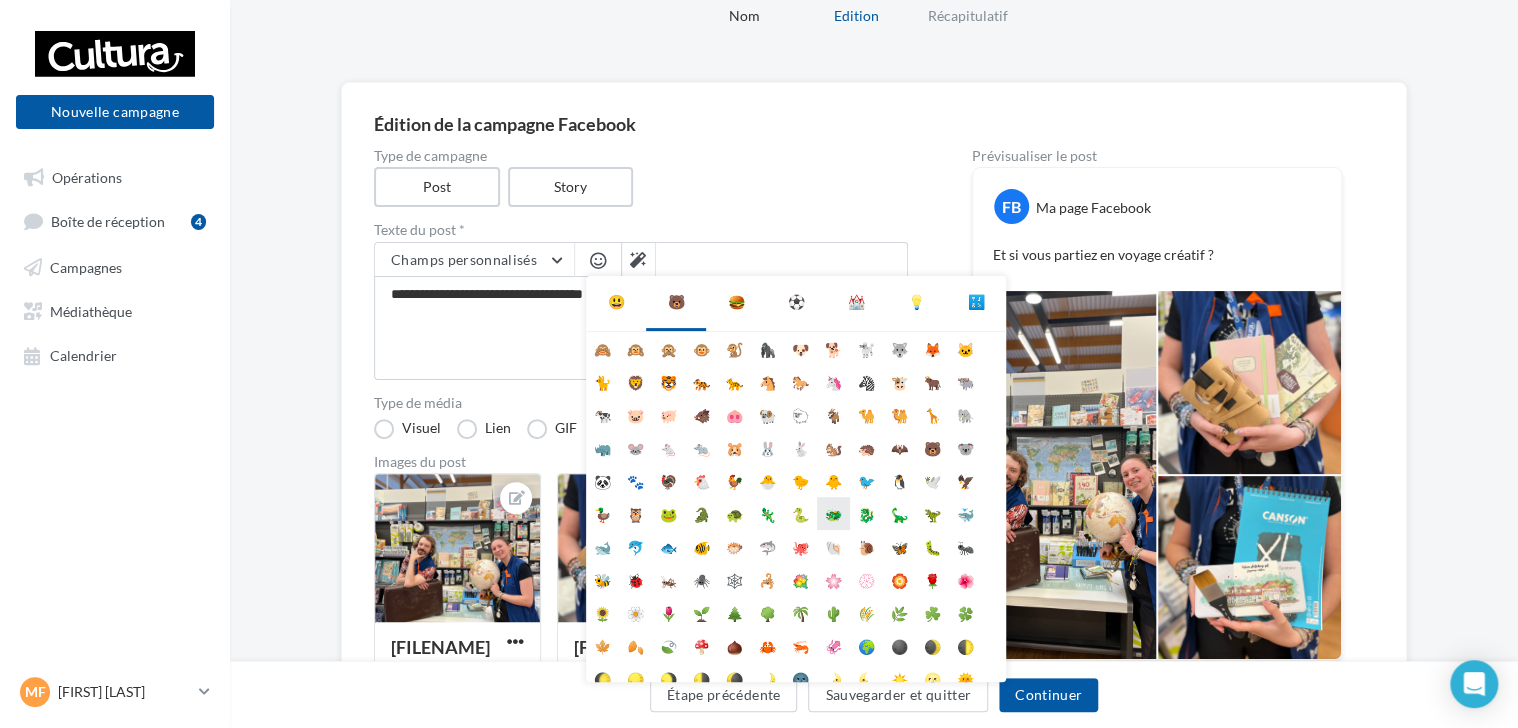 scroll, scrollTop: 112, scrollLeft: 0, axis: vertical 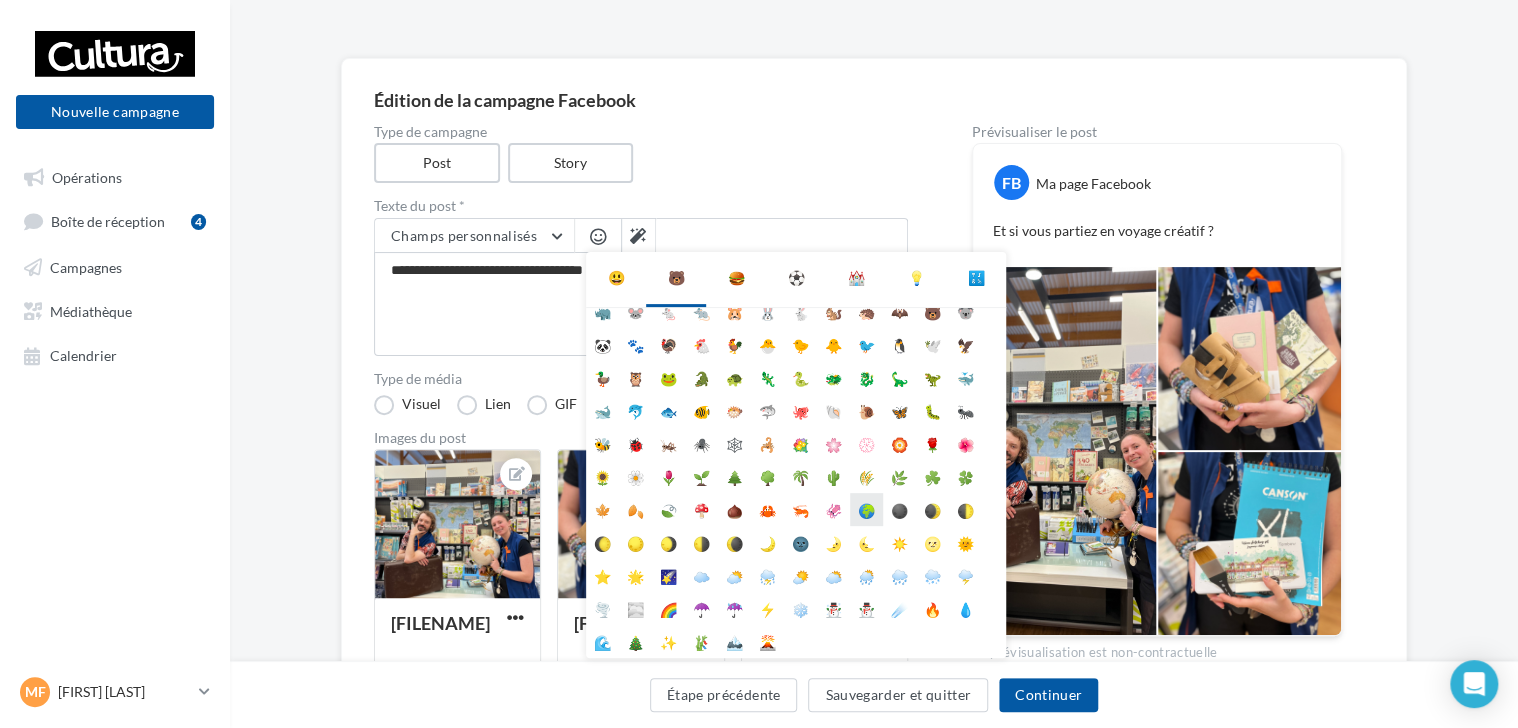 click on "🌍" at bounding box center (866, 509) 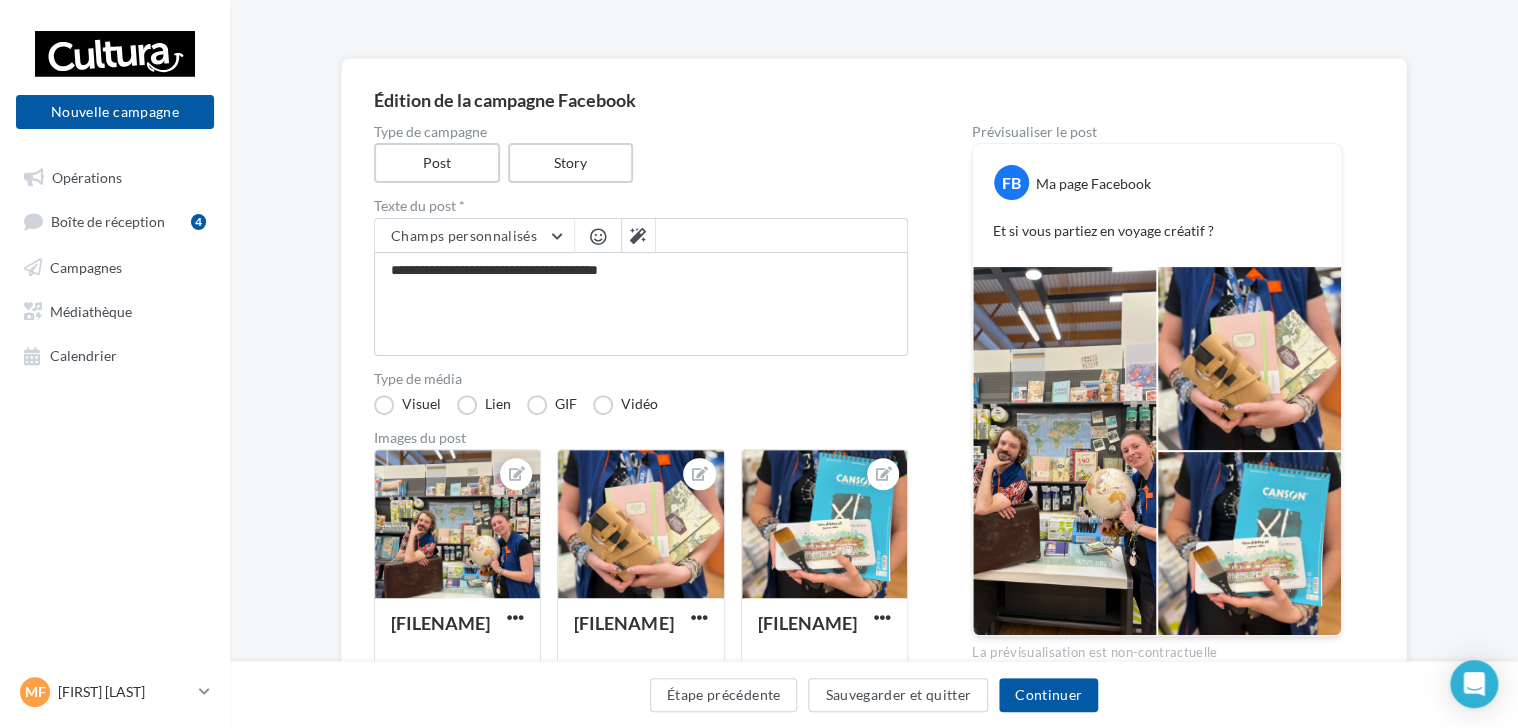 click at bounding box center (598, 236) 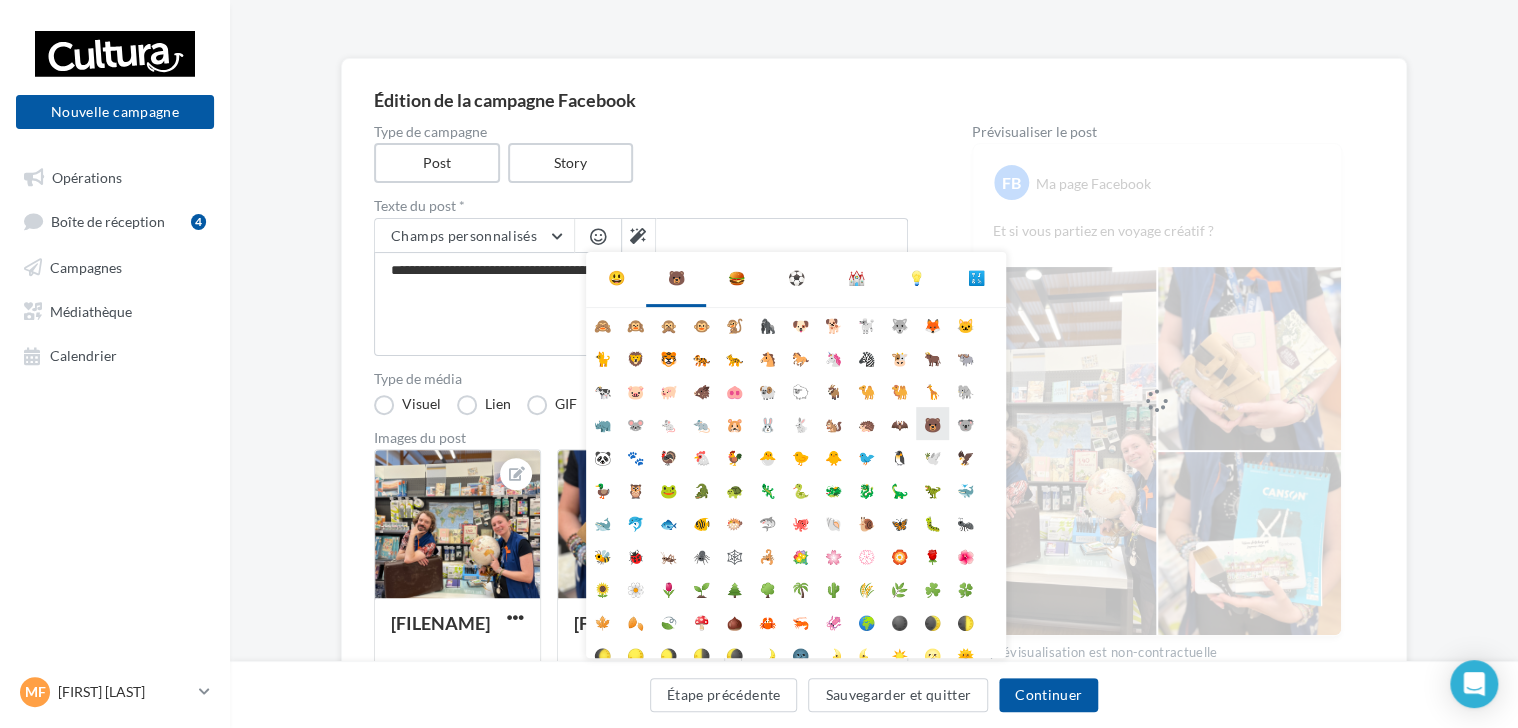 scroll, scrollTop: 84, scrollLeft: 0, axis: vertical 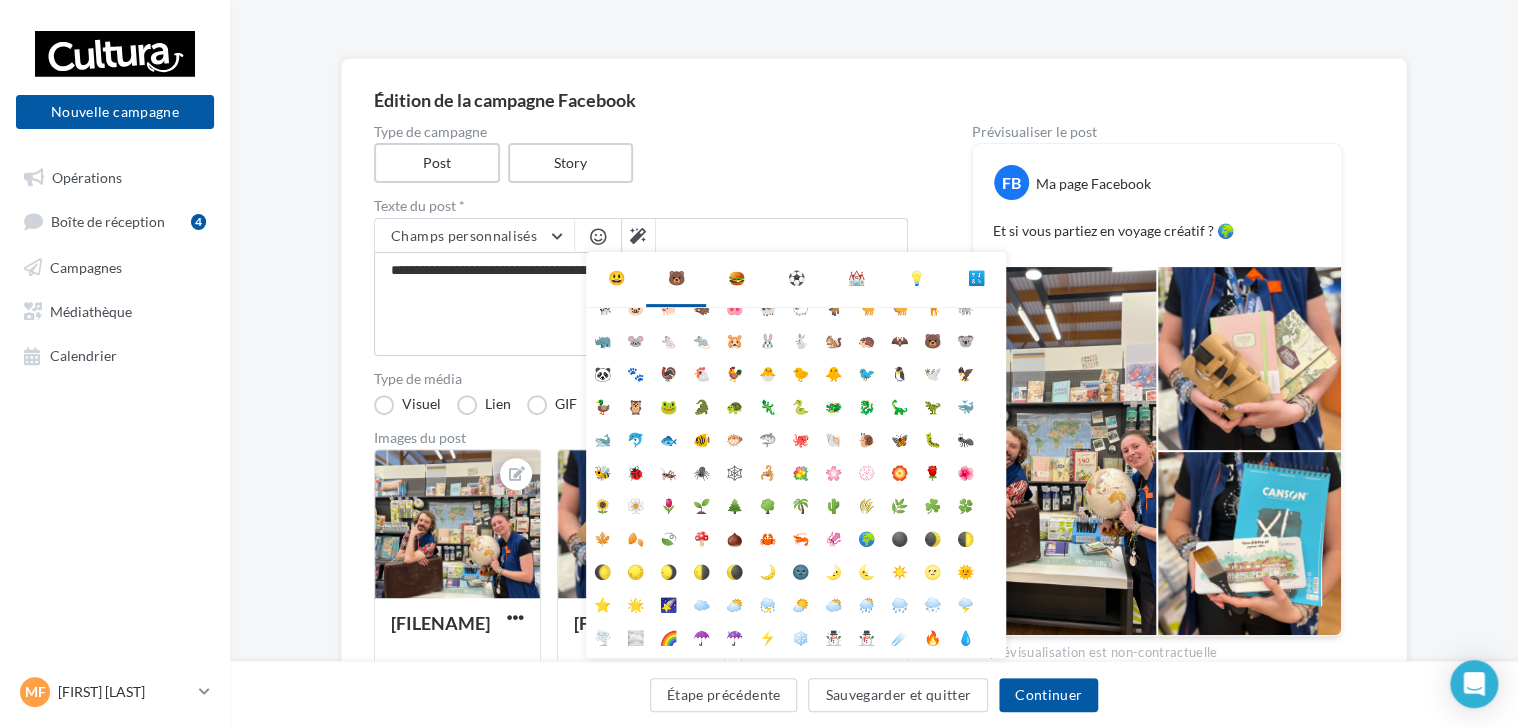 click on "⛪" at bounding box center (856, 278) 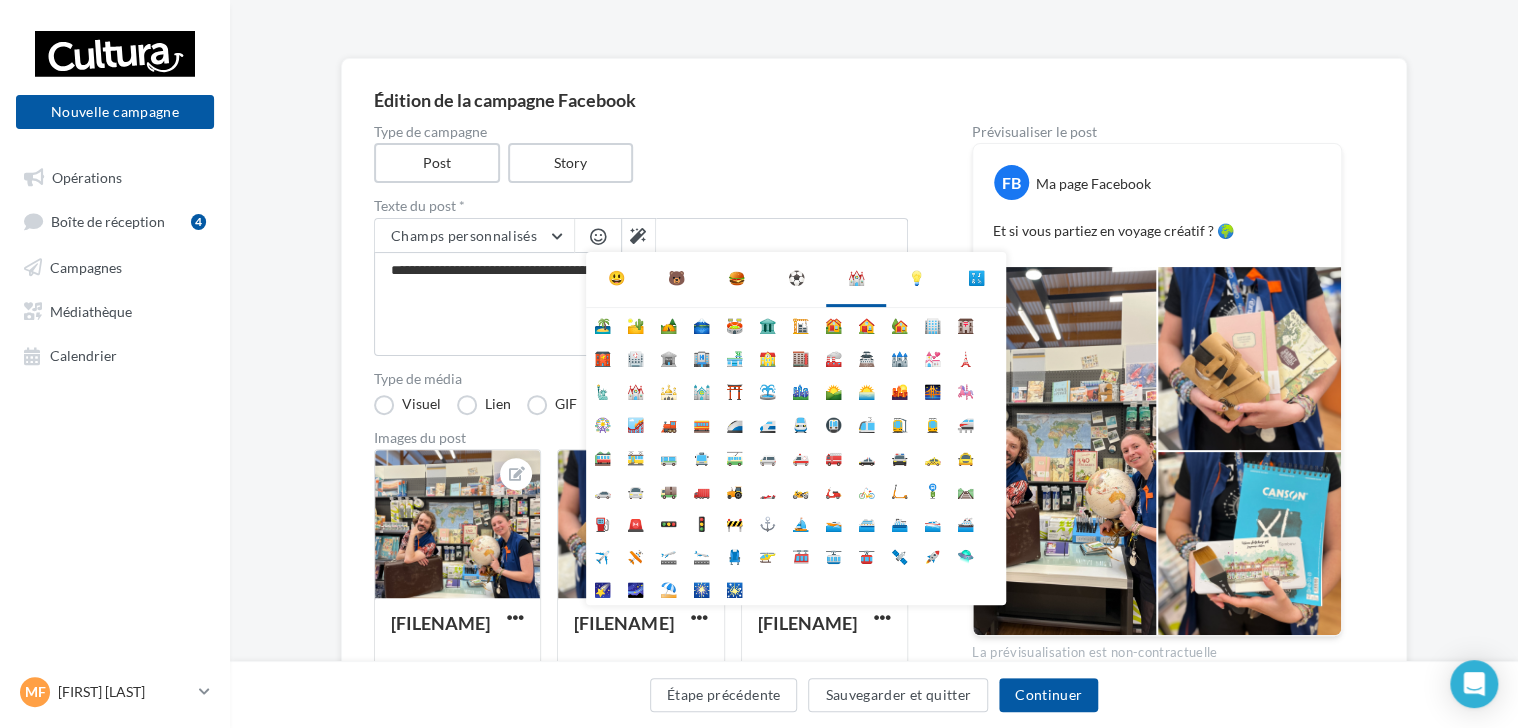 scroll, scrollTop: 0, scrollLeft: 0, axis: both 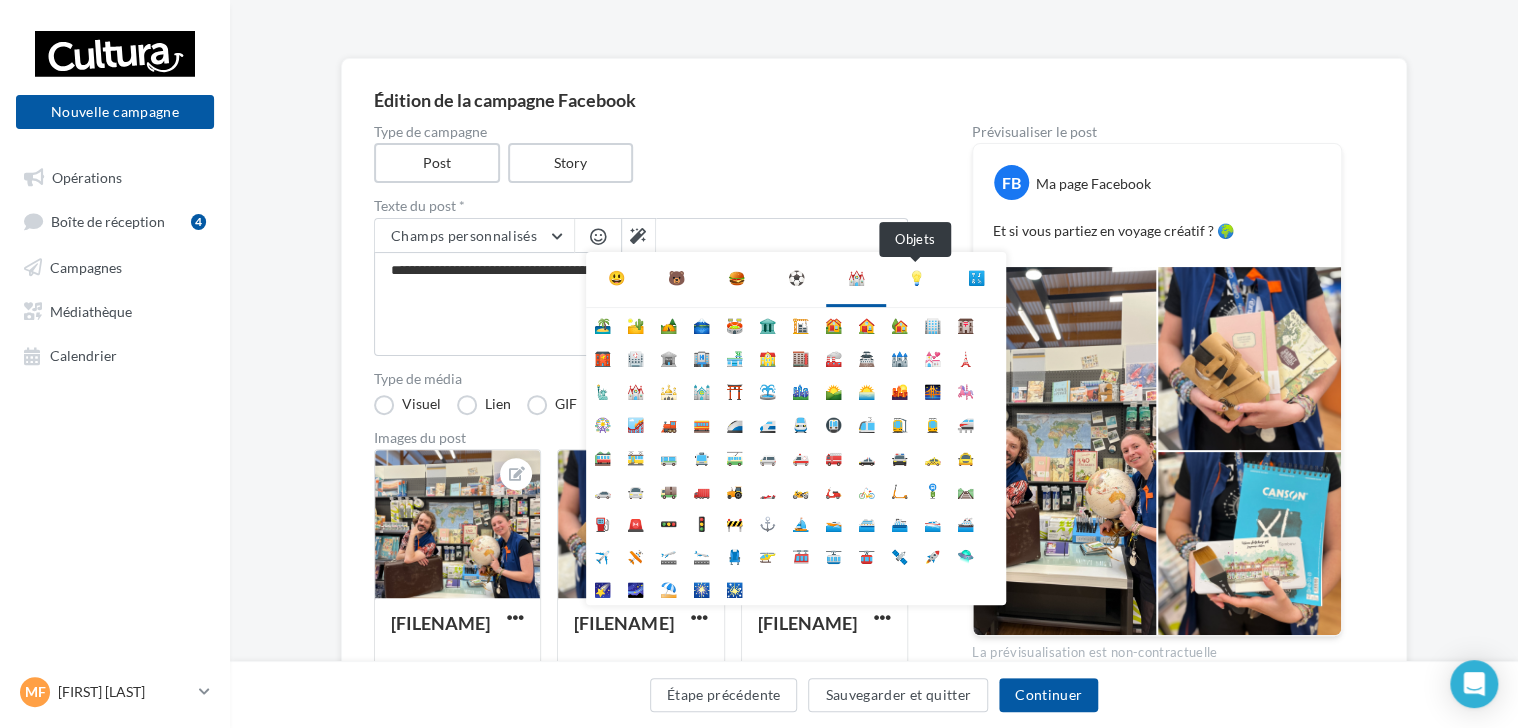 click on "💡" at bounding box center (916, 278) 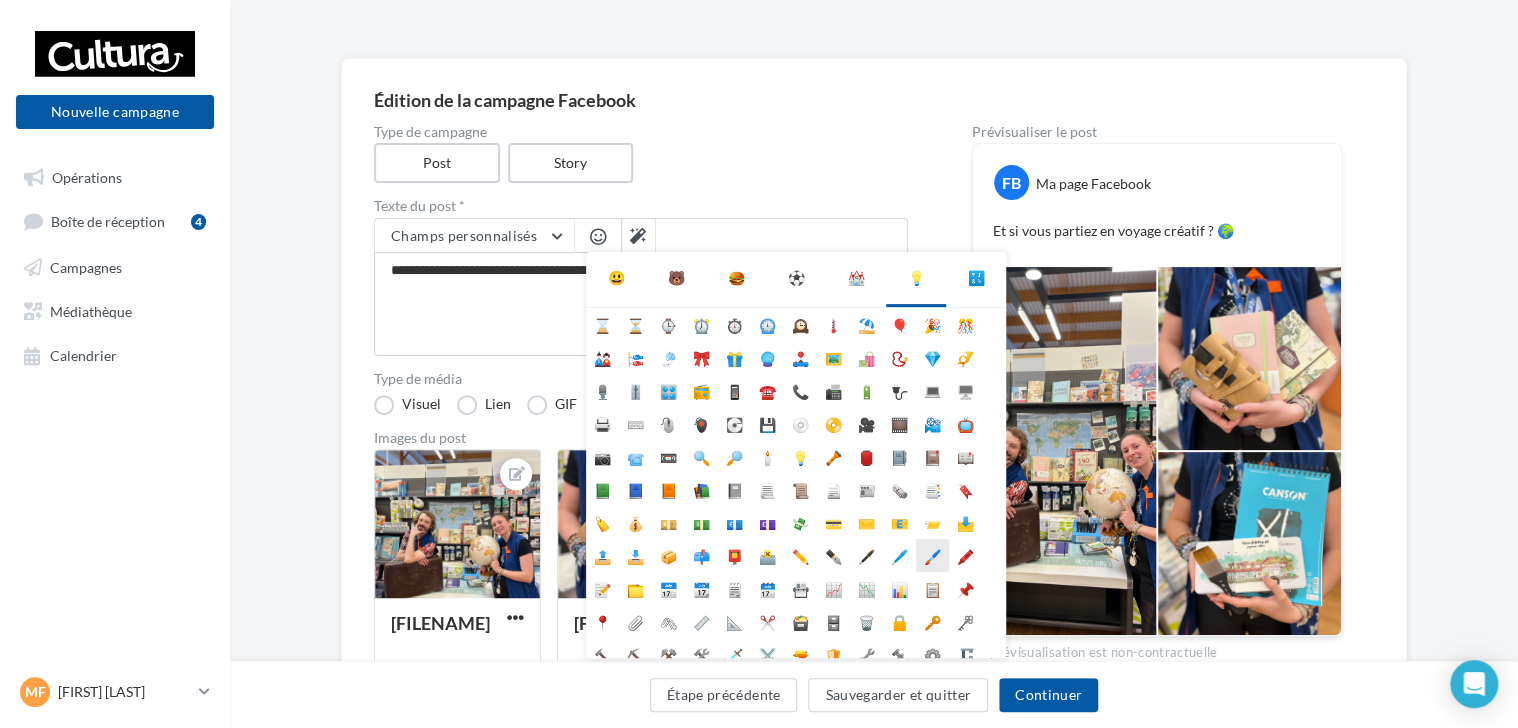click on "🖌️" at bounding box center (932, 555) 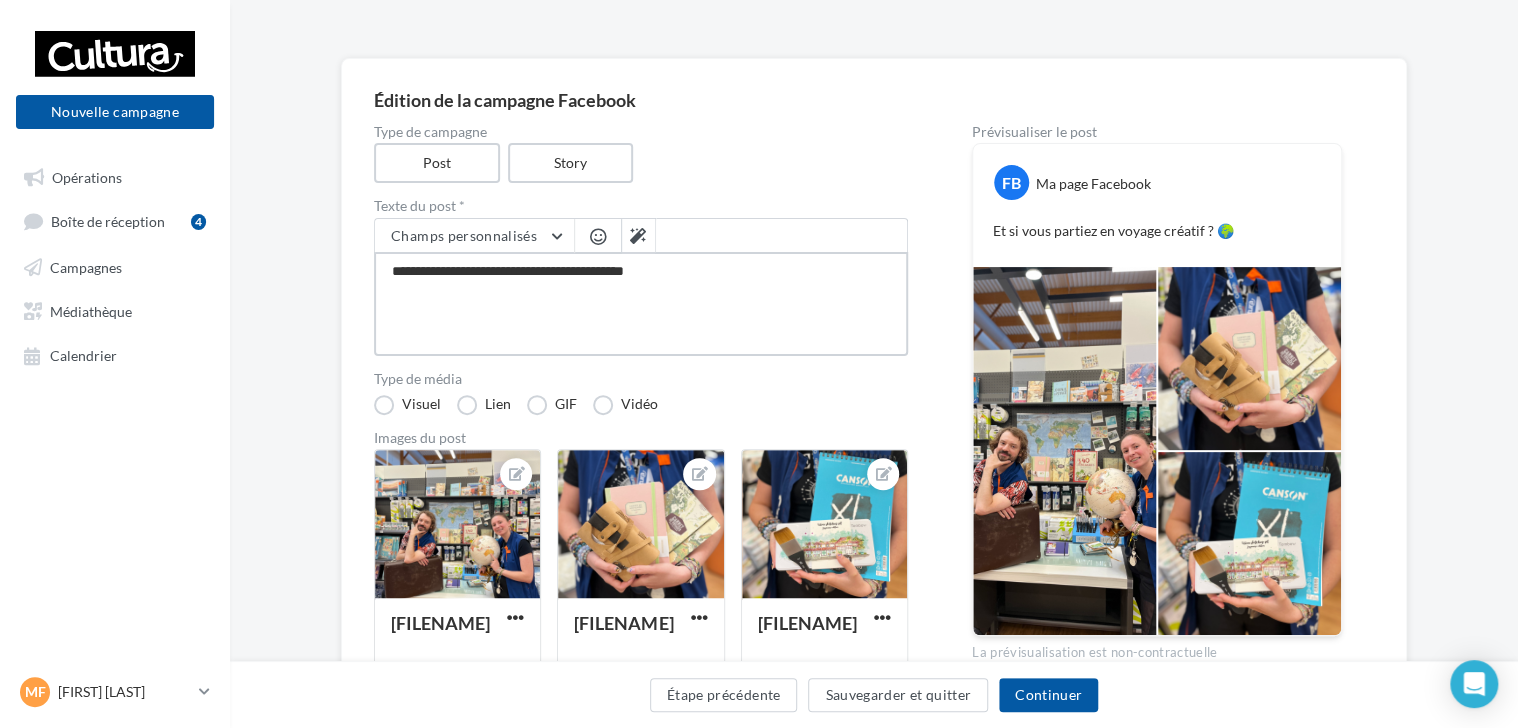 click on "**********" at bounding box center (641, 304) 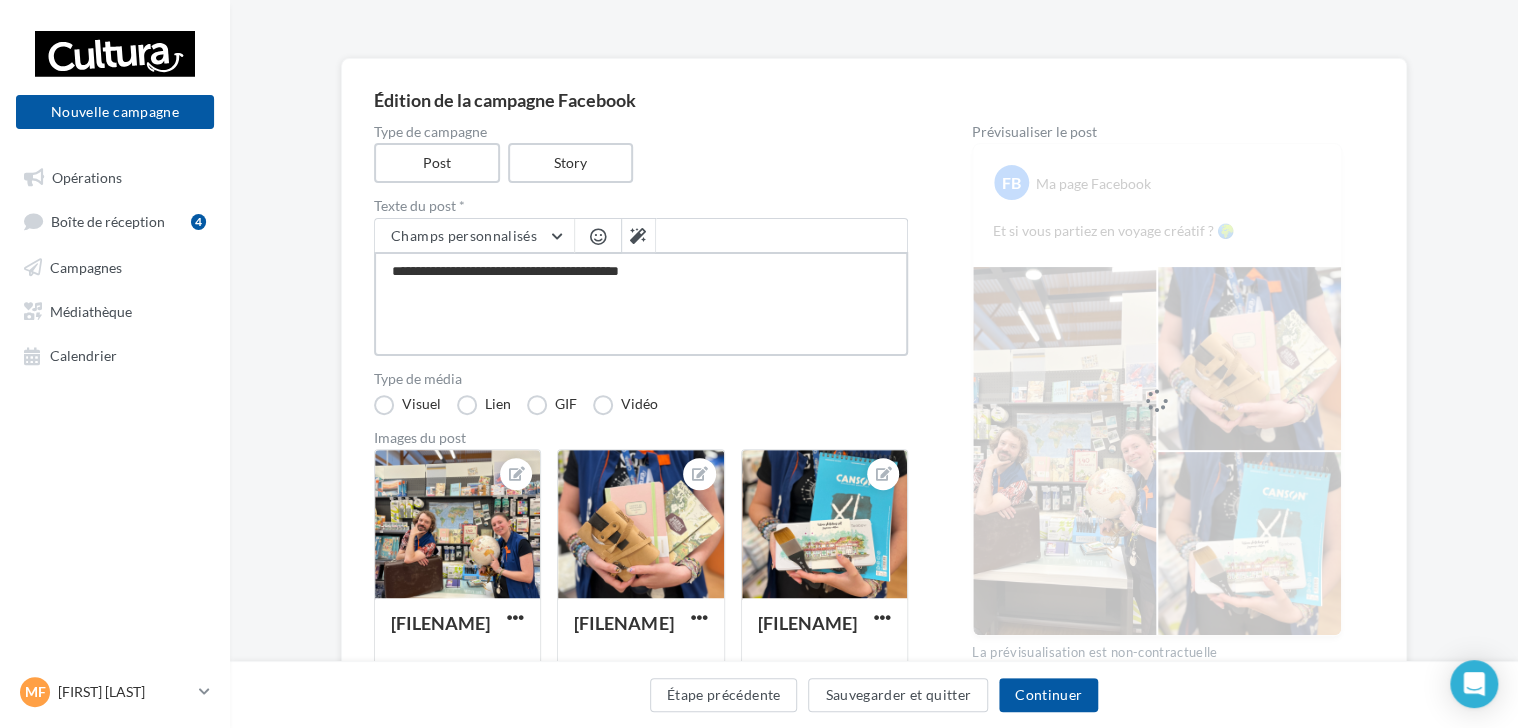 click on "**********" at bounding box center [641, 304] 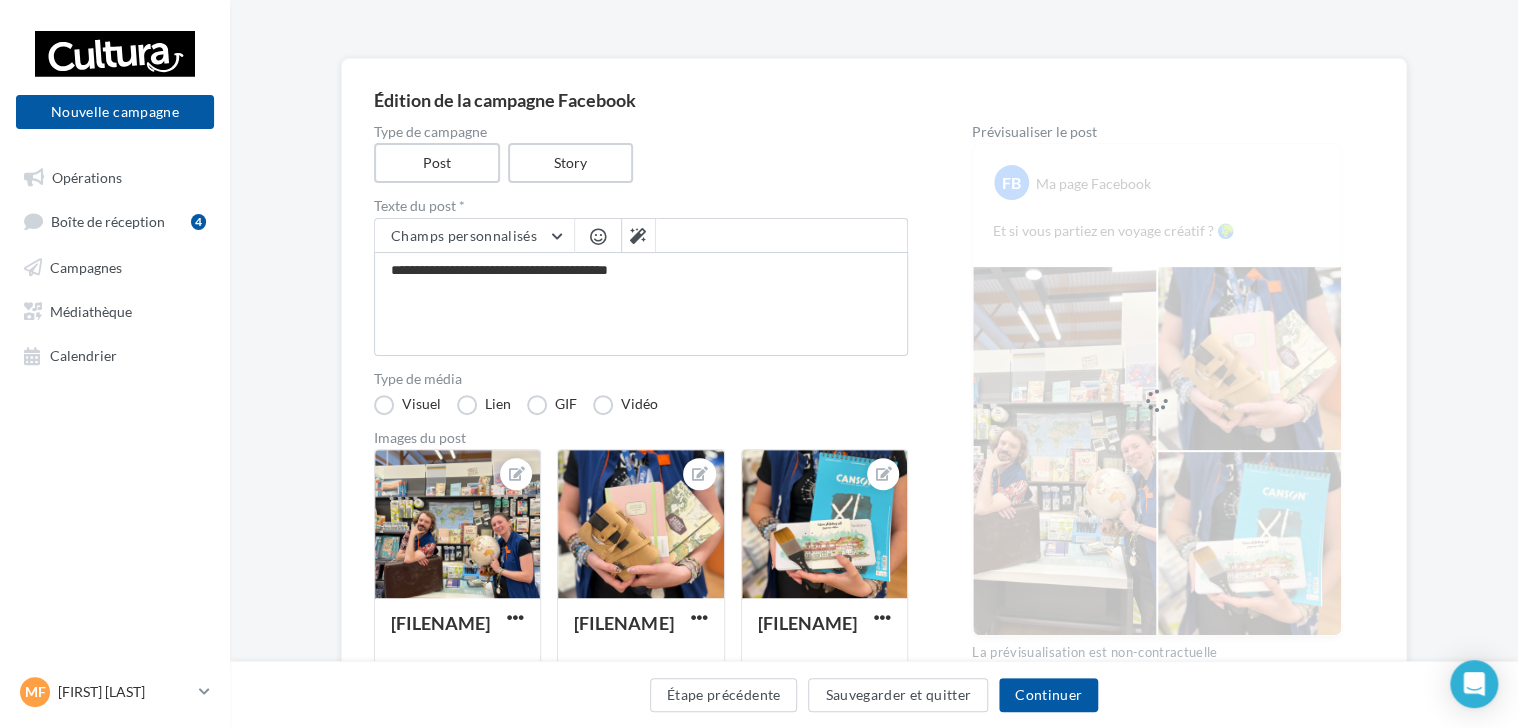 click at bounding box center (598, 236) 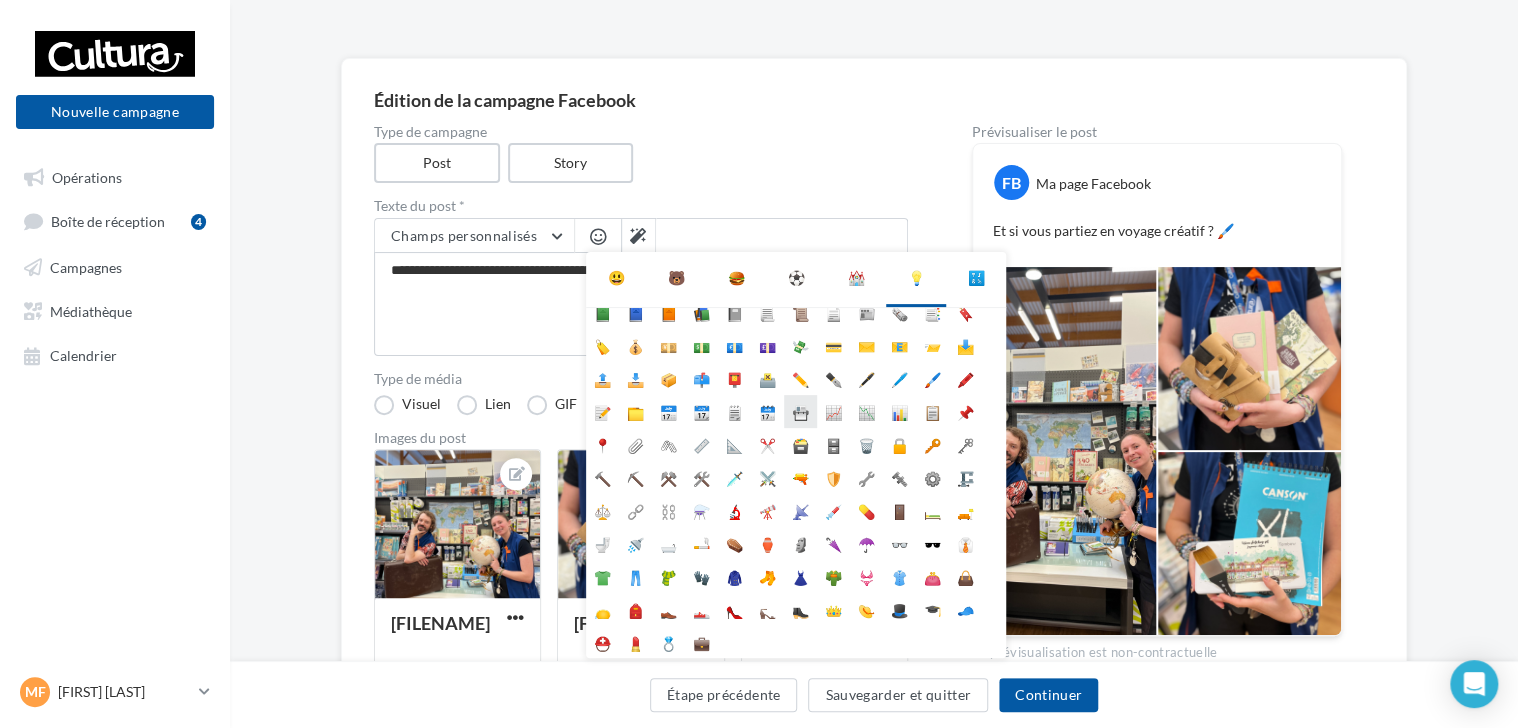 scroll, scrollTop: 0, scrollLeft: 0, axis: both 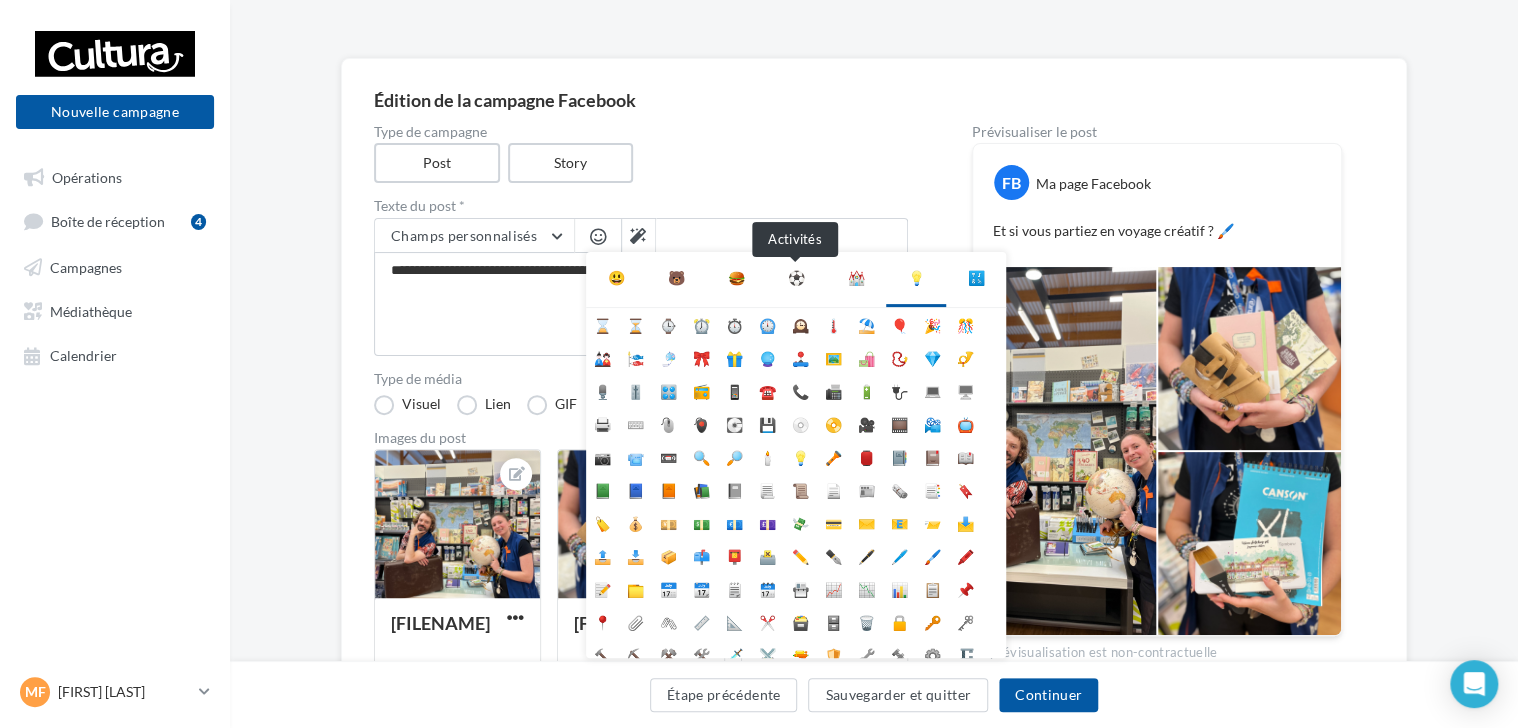 click on "⚽" at bounding box center [796, 278] 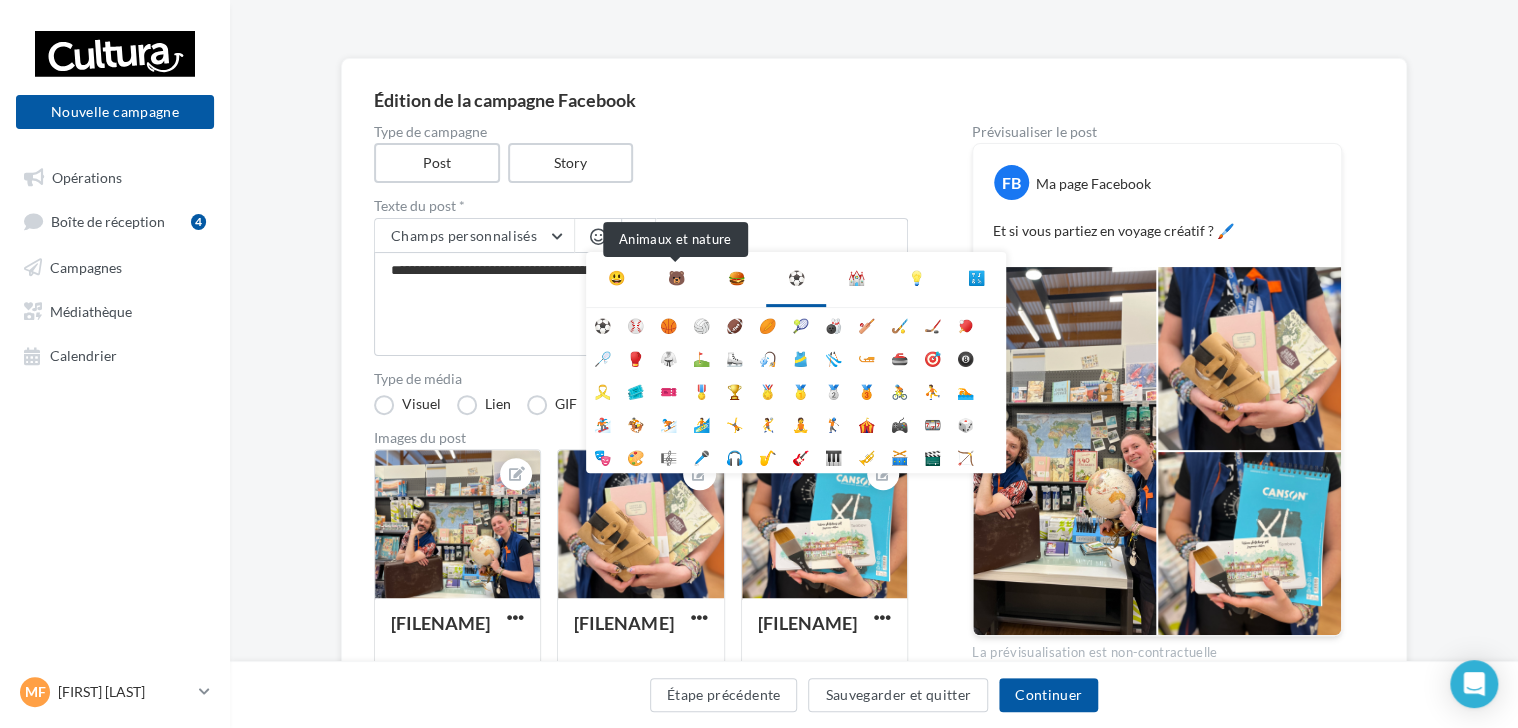 click on "🐻" at bounding box center [676, 278] 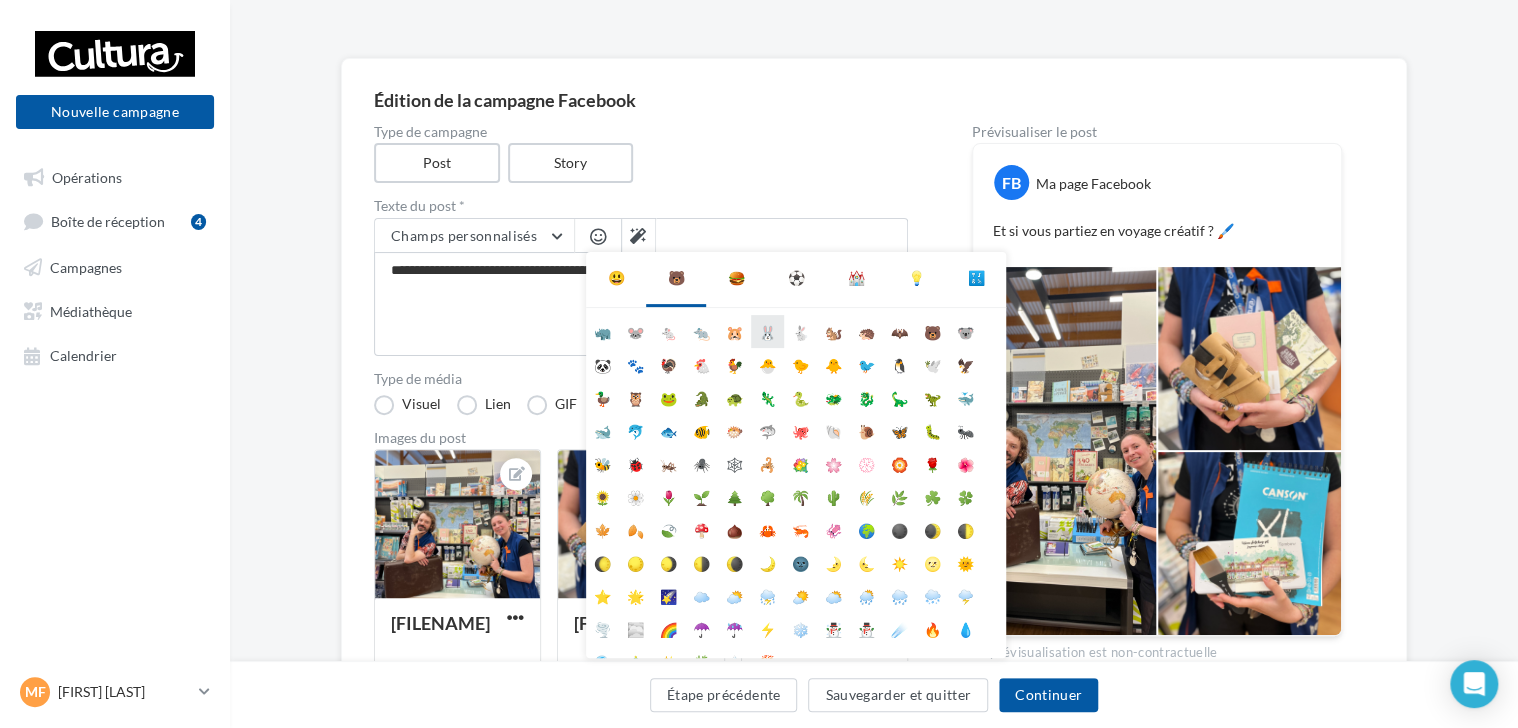 scroll, scrollTop: 92, scrollLeft: 0, axis: vertical 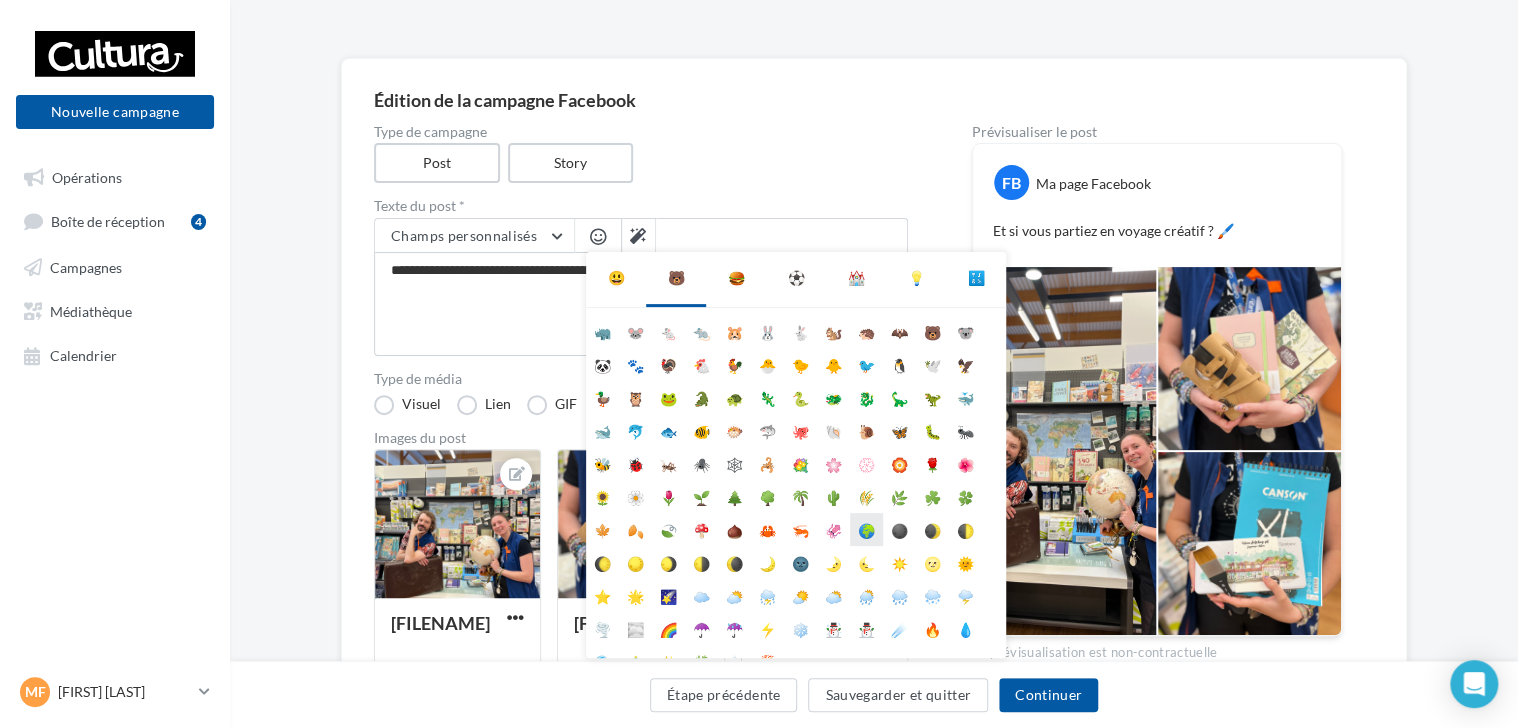 click on "🌍" at bounding box center [866, 529] 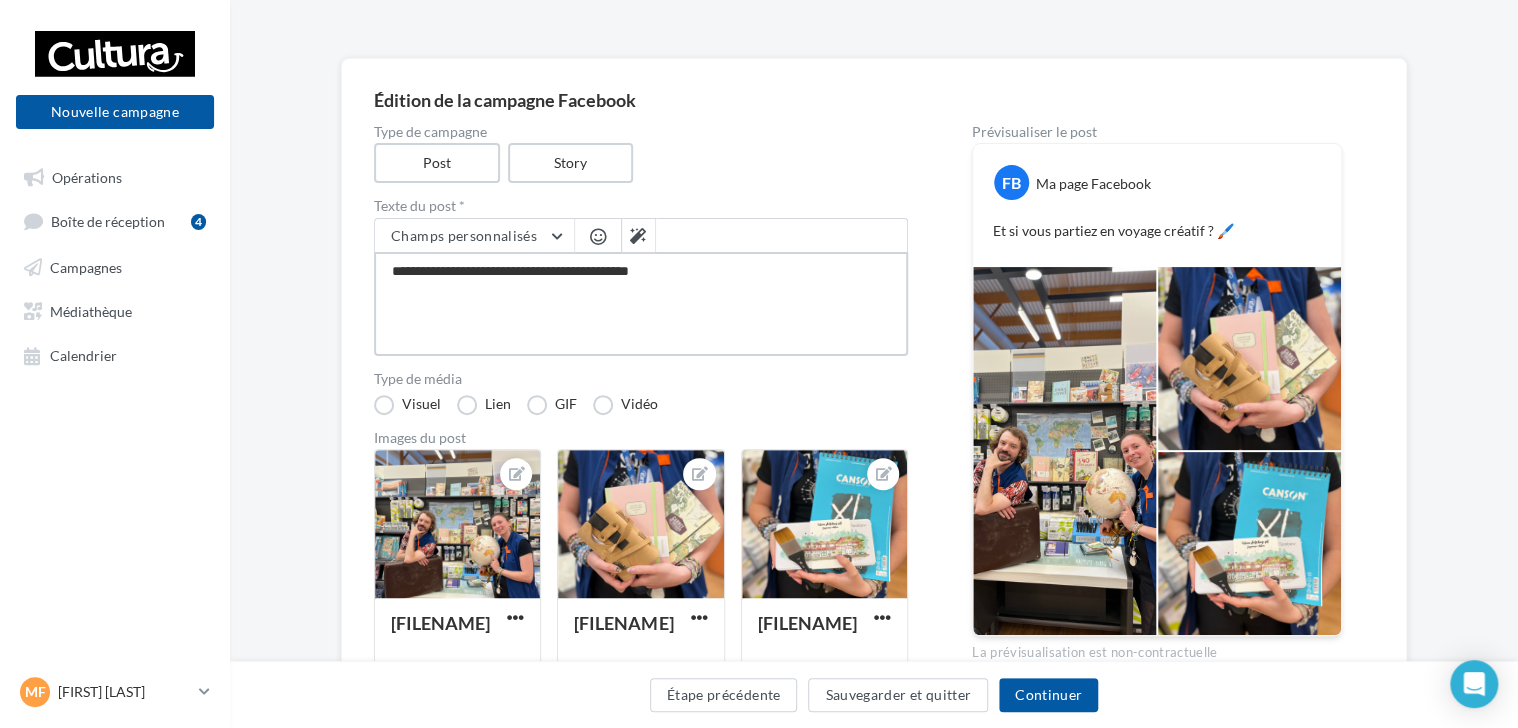 click on "**********" at bounding box center [641, 304] 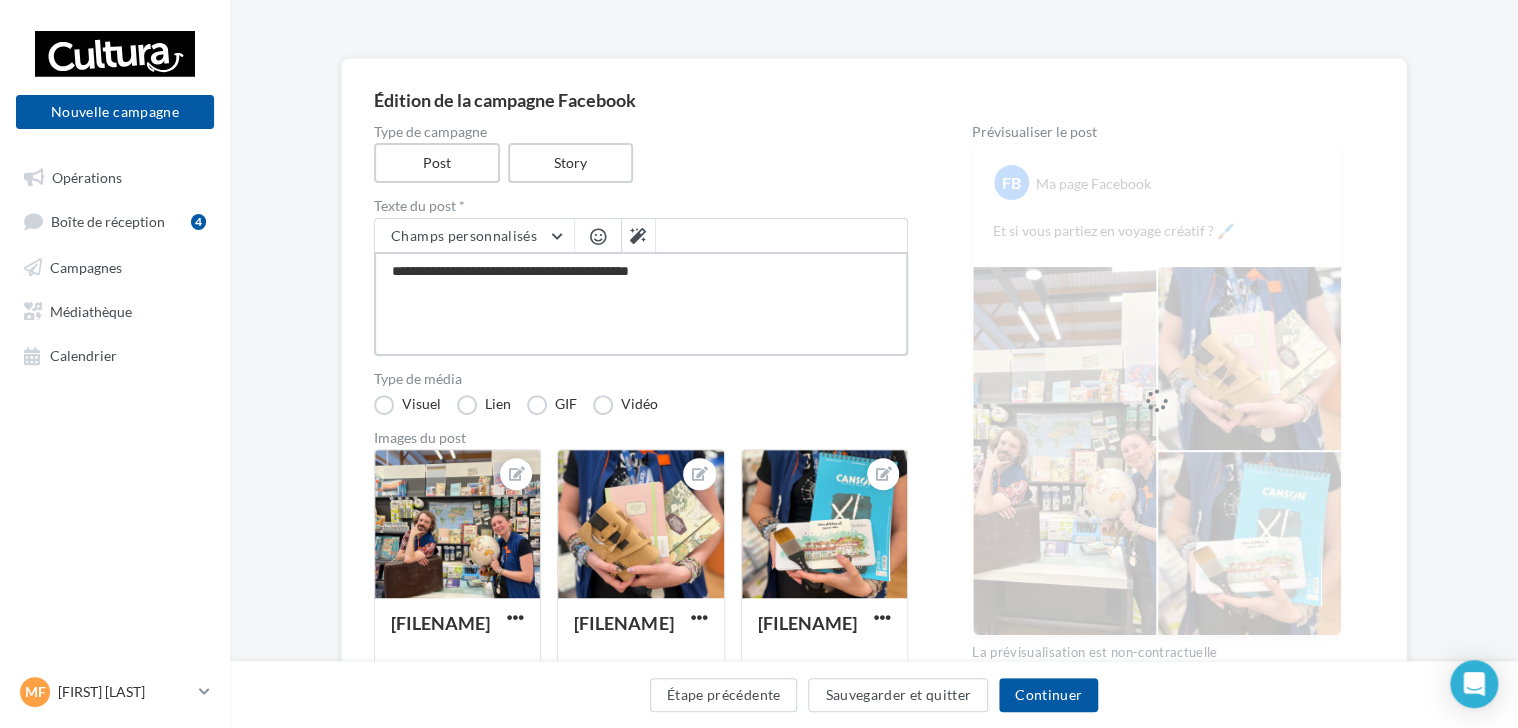 click on "**********" at bounding box center [641, 304] 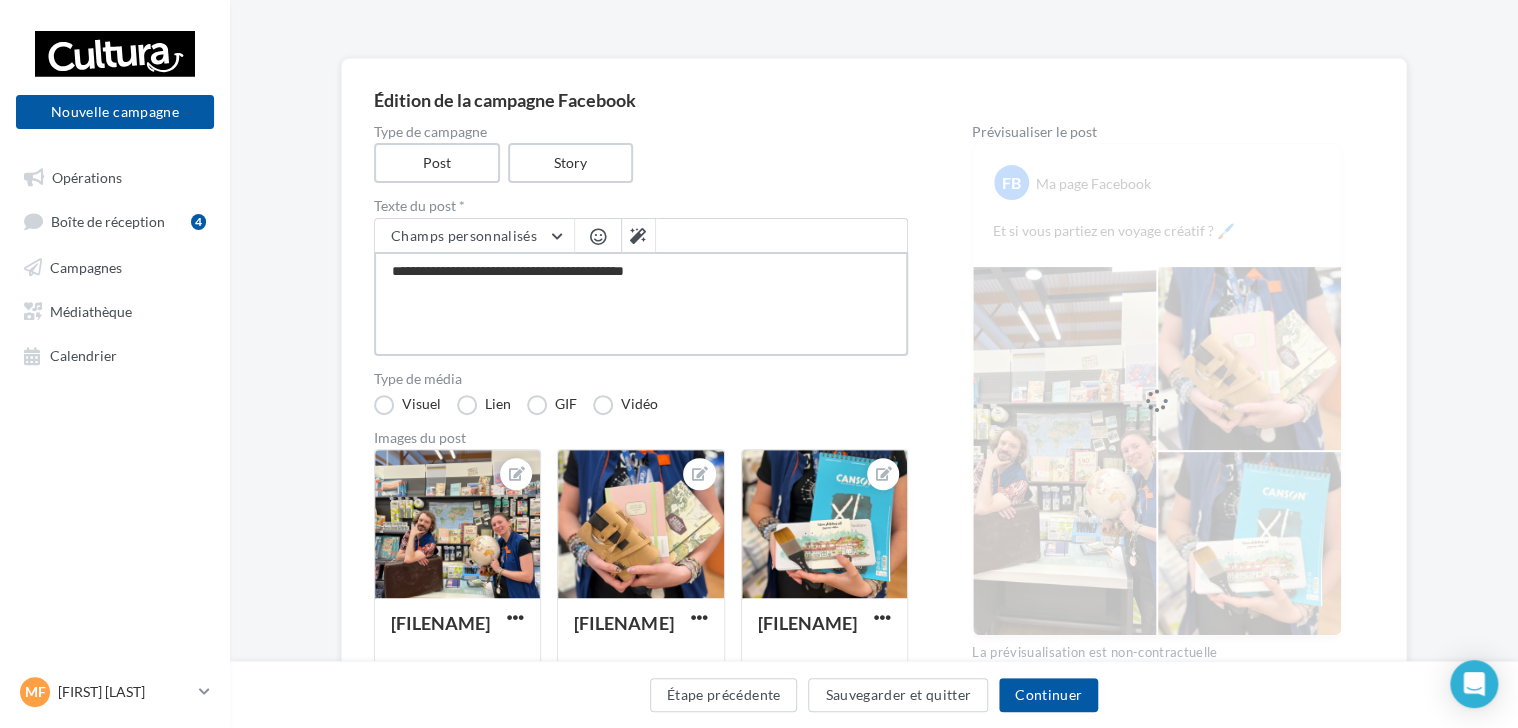 click on "**********" at bounding box center (641, 304) 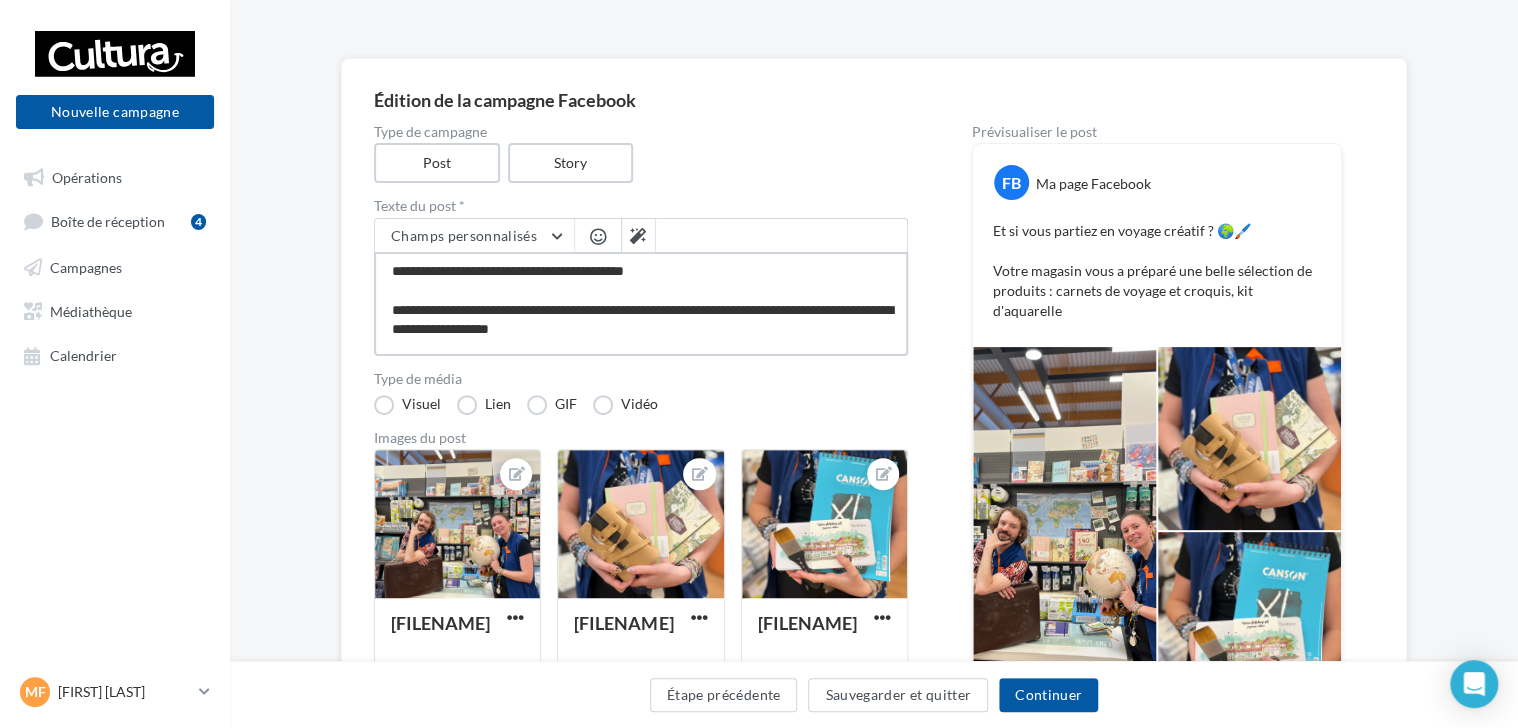 click on "**********" at bounding box center [641, 304] 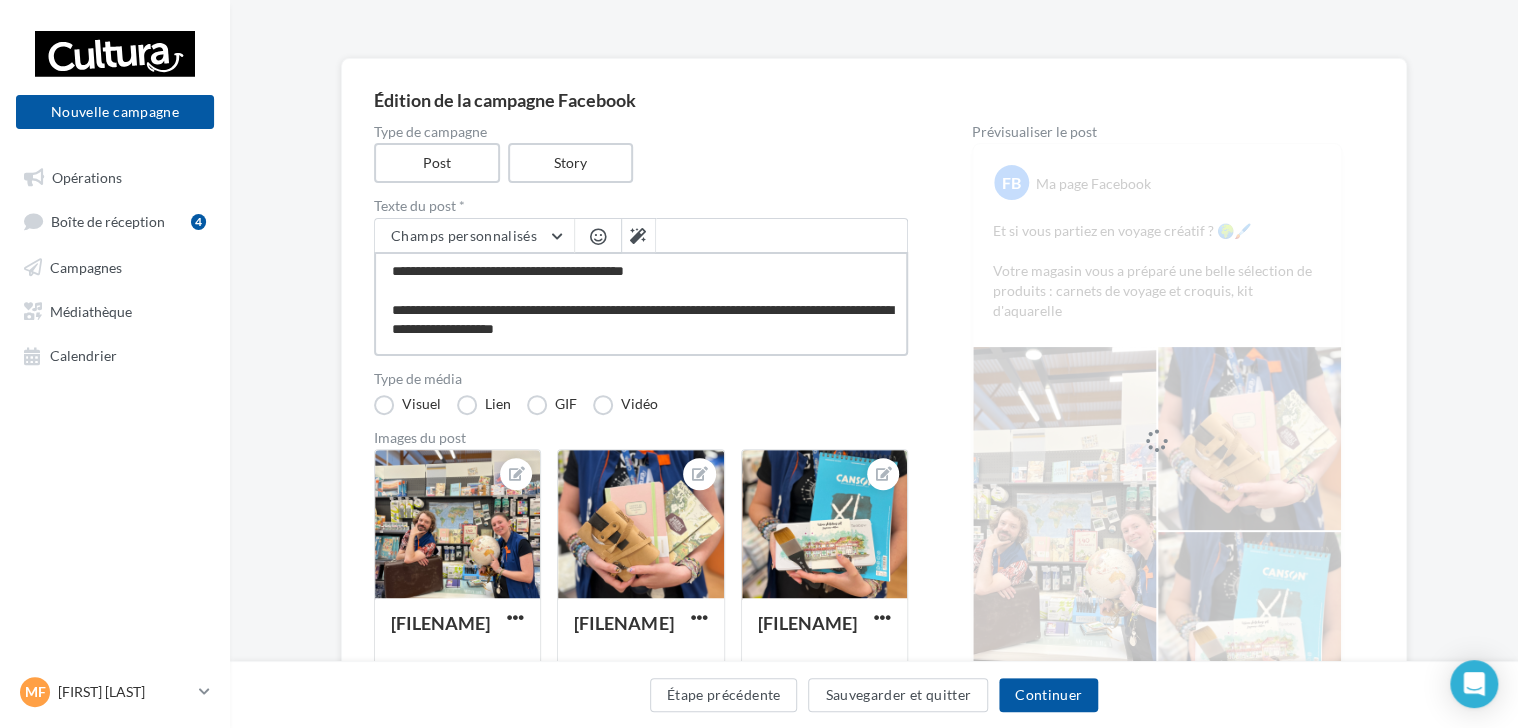 click on "**********" at bounding box center (641, 304) 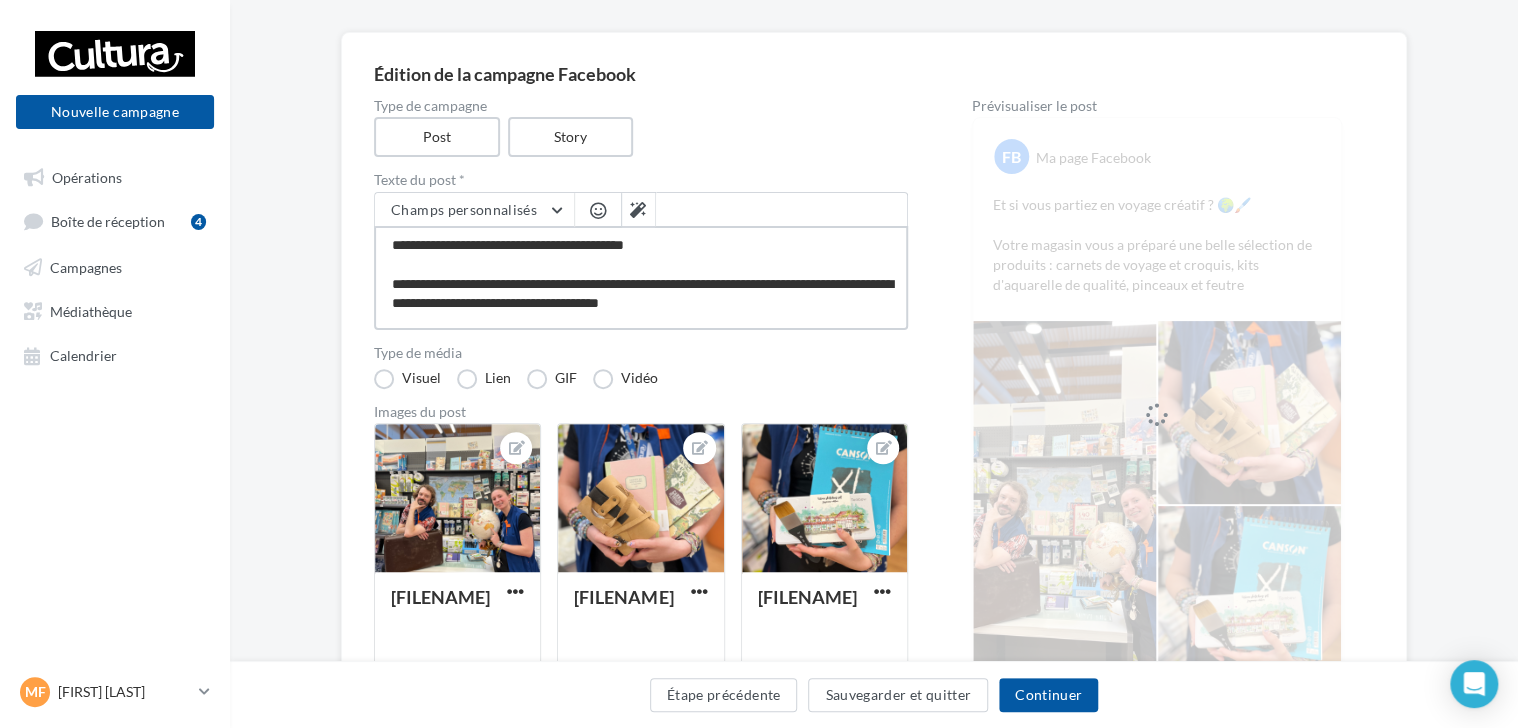 scroll, scrollTop: 138, scrollLeft: 0, axis: vertical 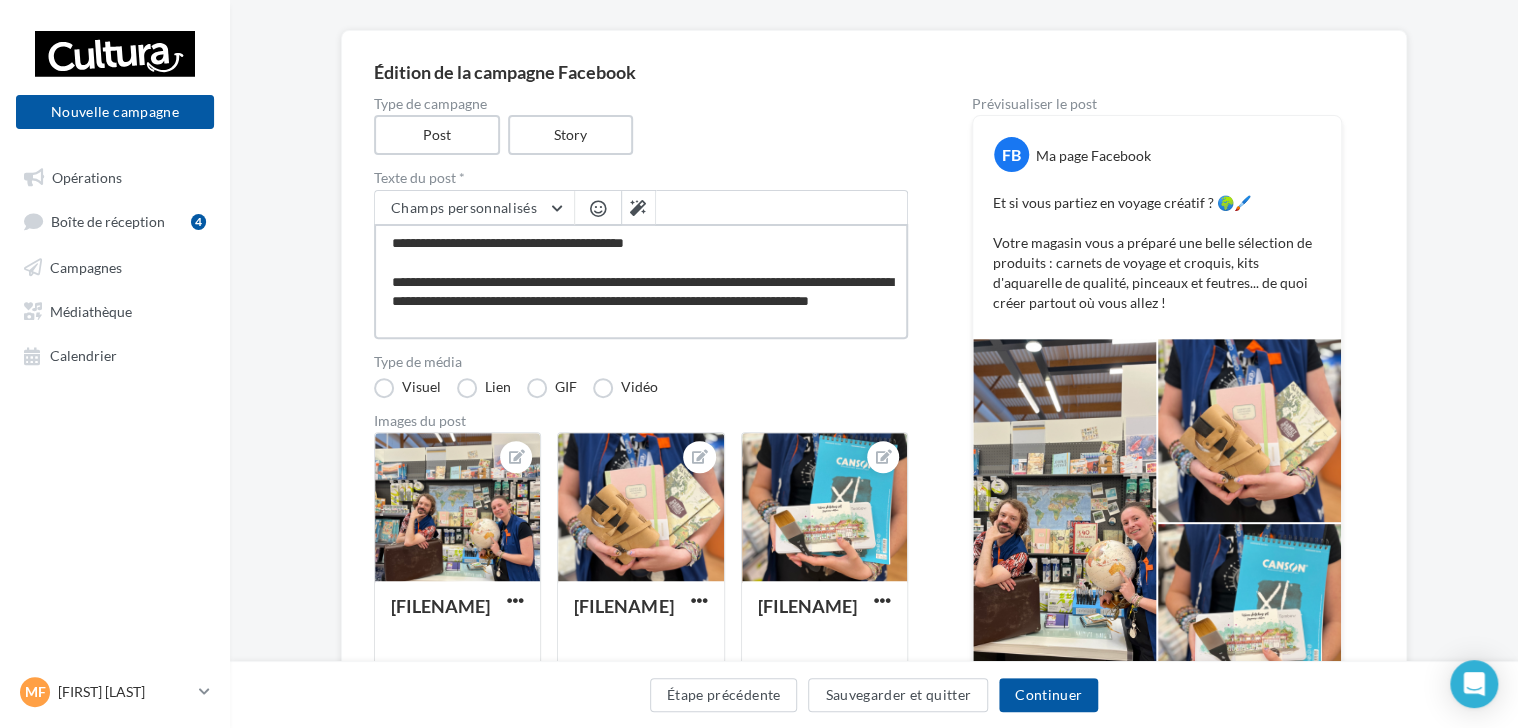 click on "**********" at bounding box center (641, 281) 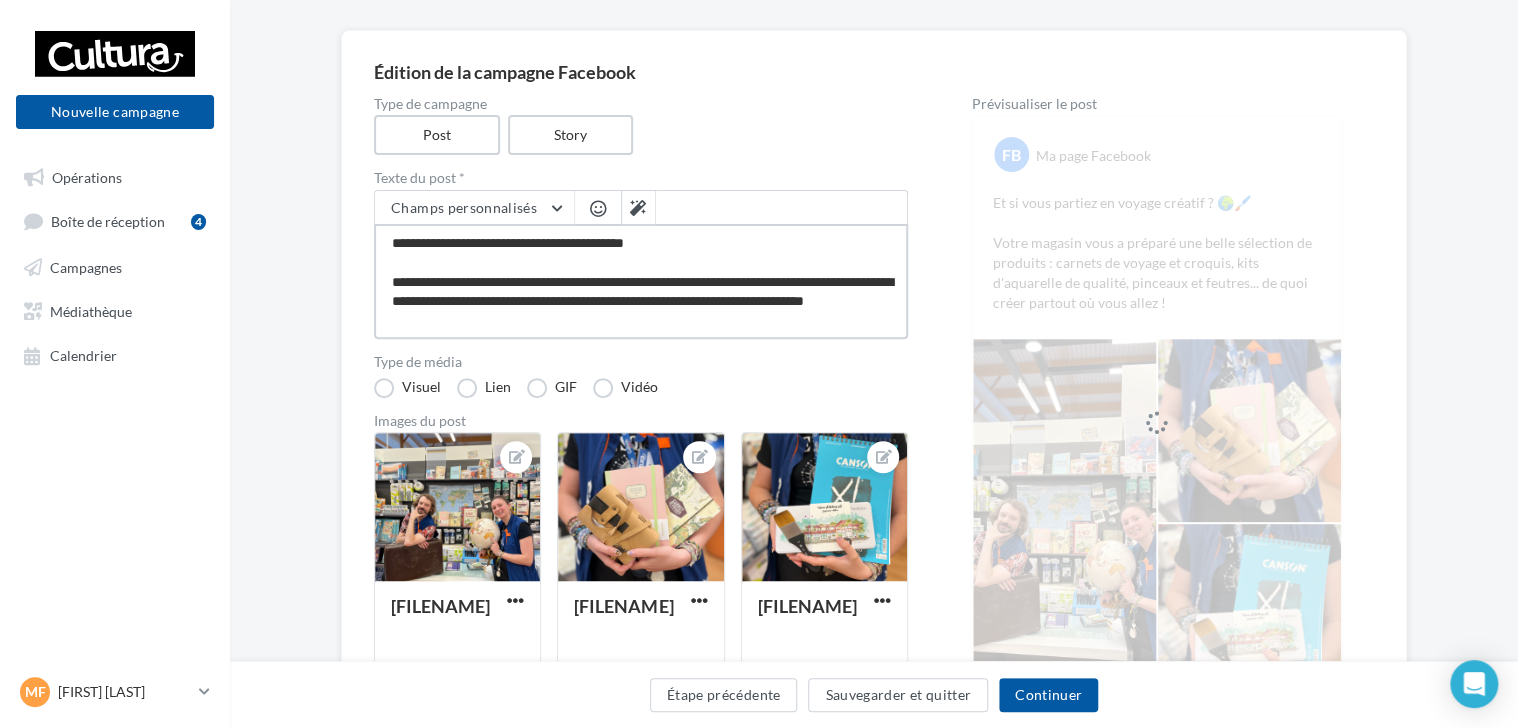 scroll, scrollTop: 148, scrollLeft: 0, axis: vertical 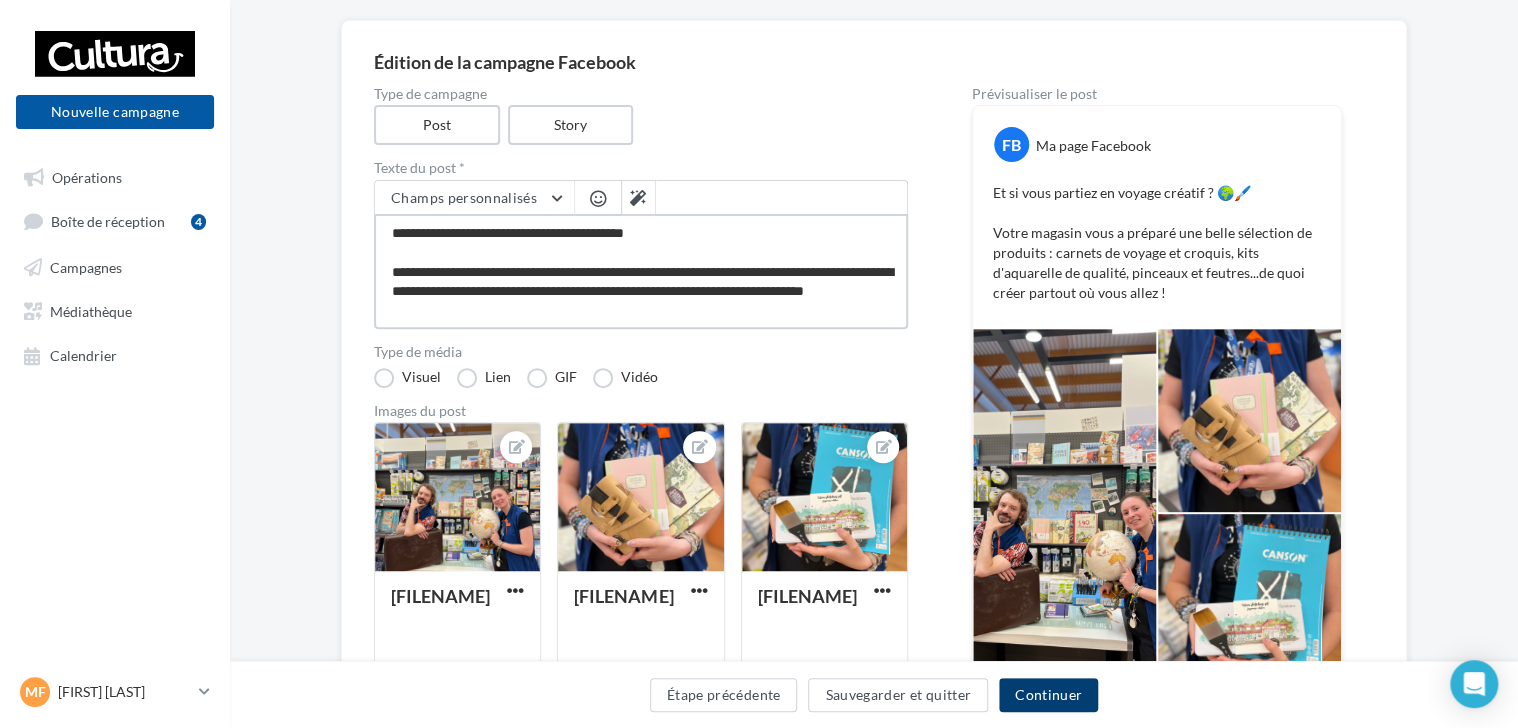 type on "**********" 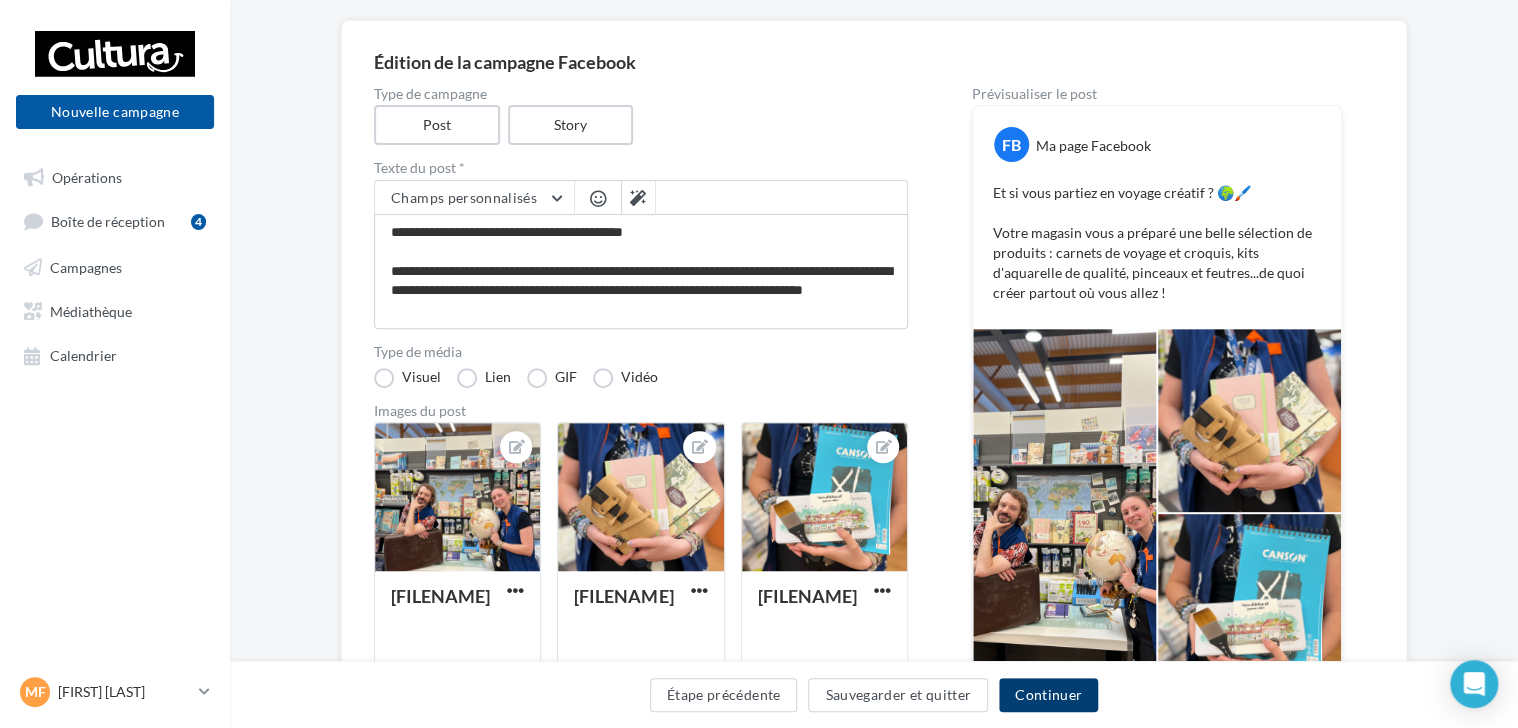 click on "Continuer" at bounding box center (1048, 695) 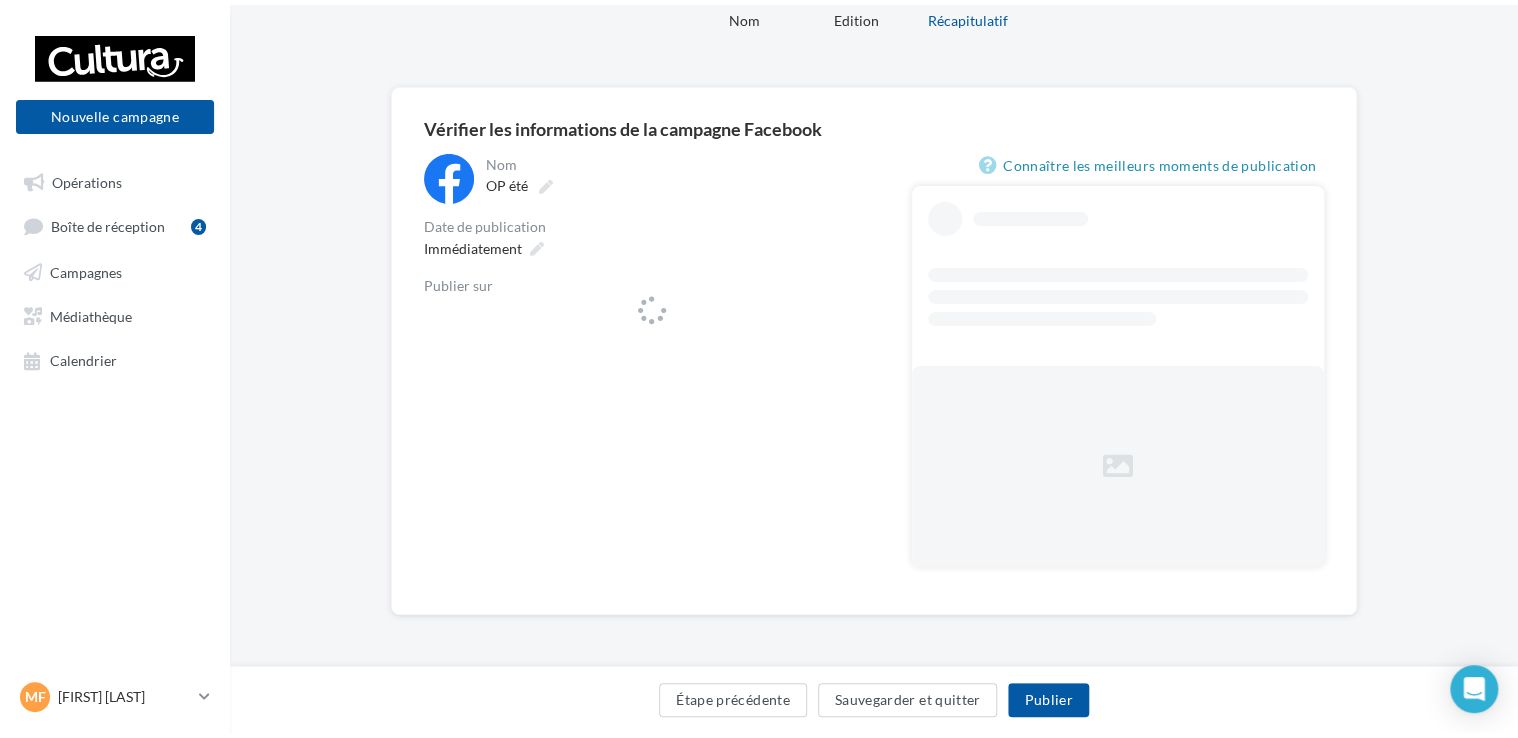 scroll, scrollTop: 0, scrollLeft: 0, axis: both 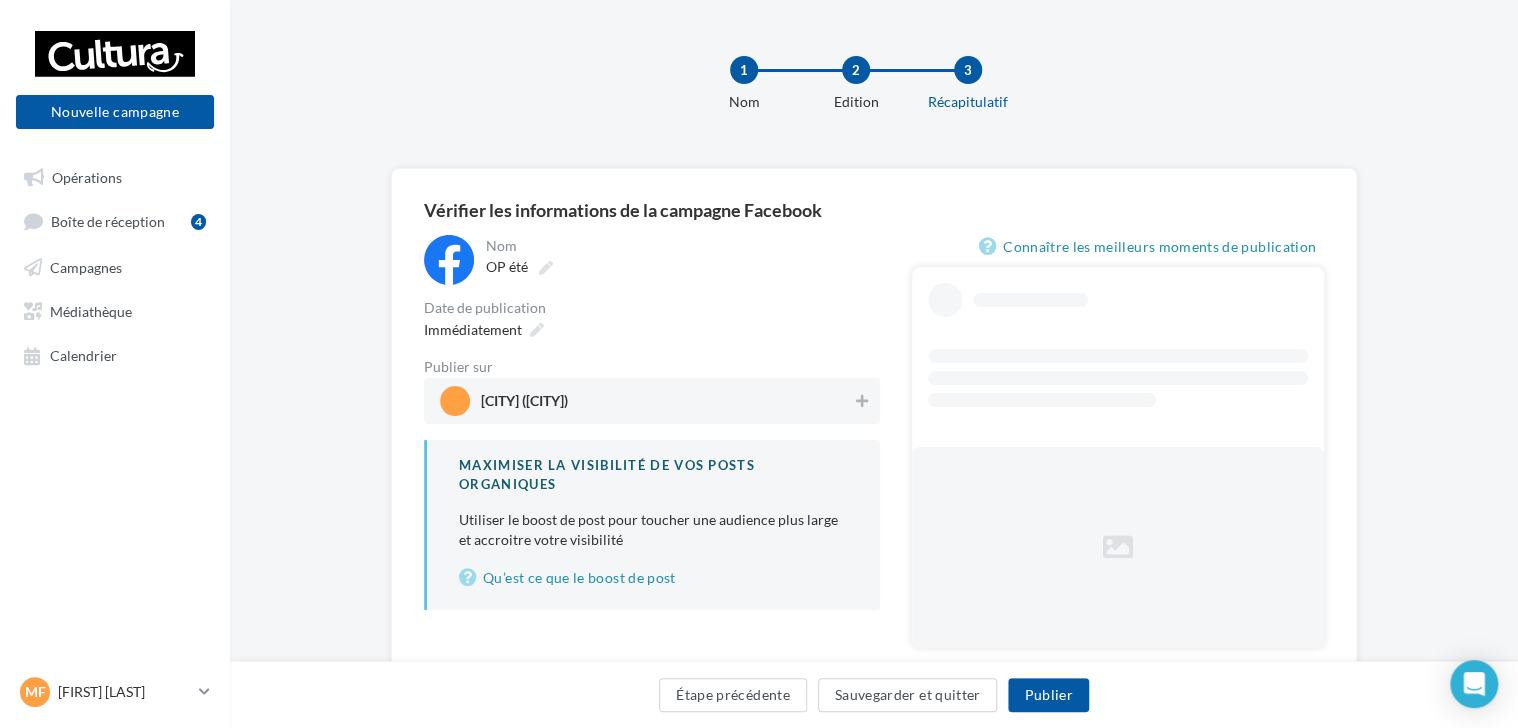 click on "Cultura Wittenheim (Wittenheim)" at bounding box center (646, 401) 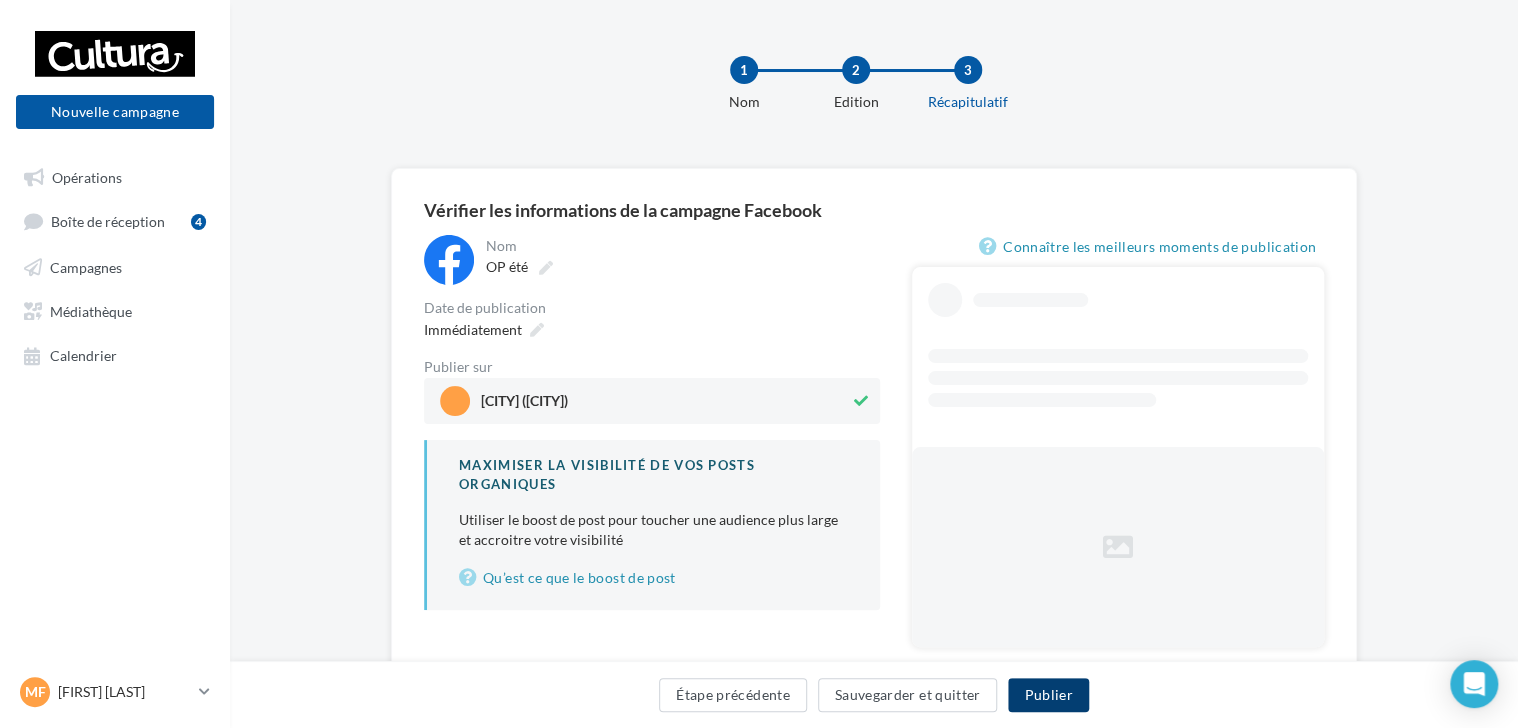 click on "Publier" at bounding box center (1048, 695) 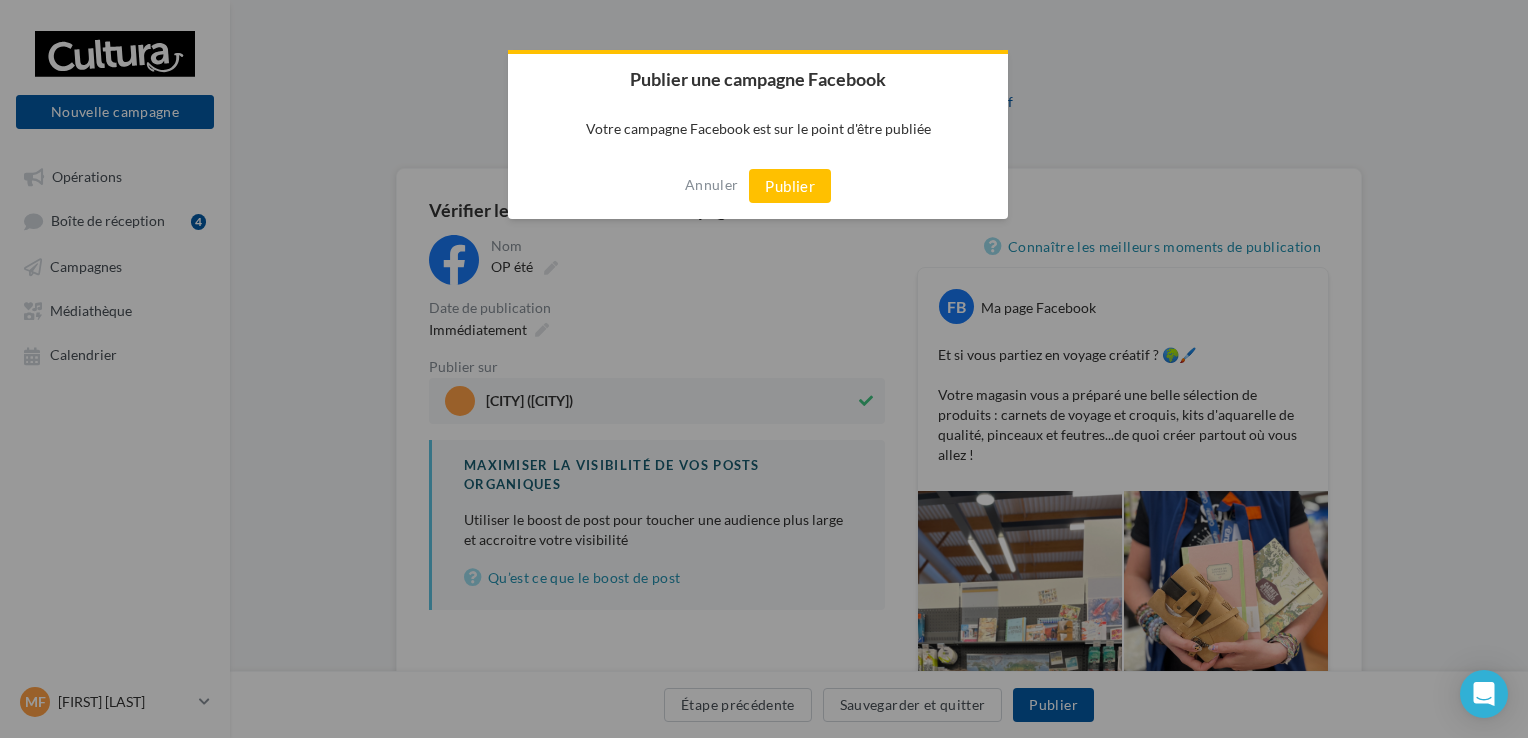 click on "Annuler
Publier" at bounding box center (758, 186) 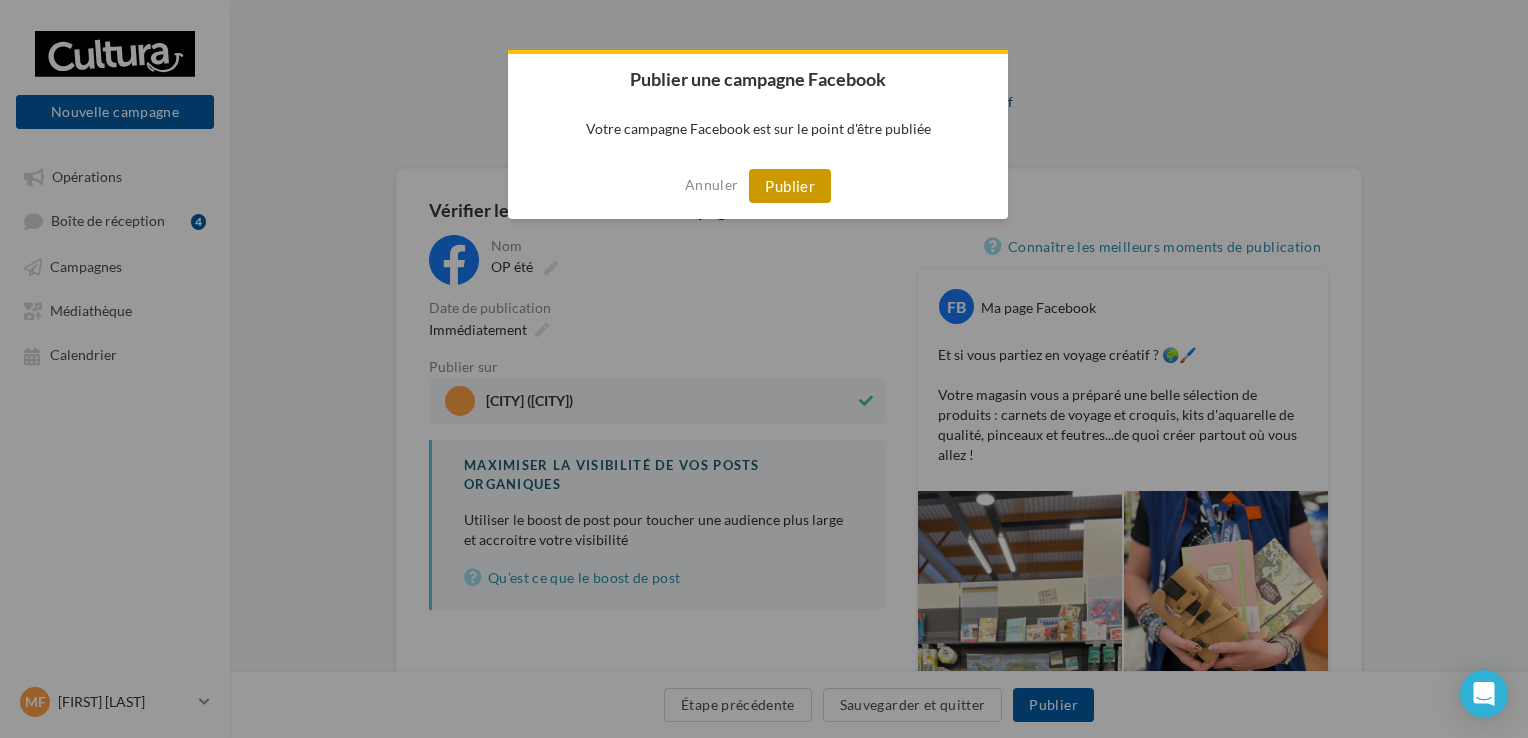 click on "Publier" at bounding box center (790, 186) 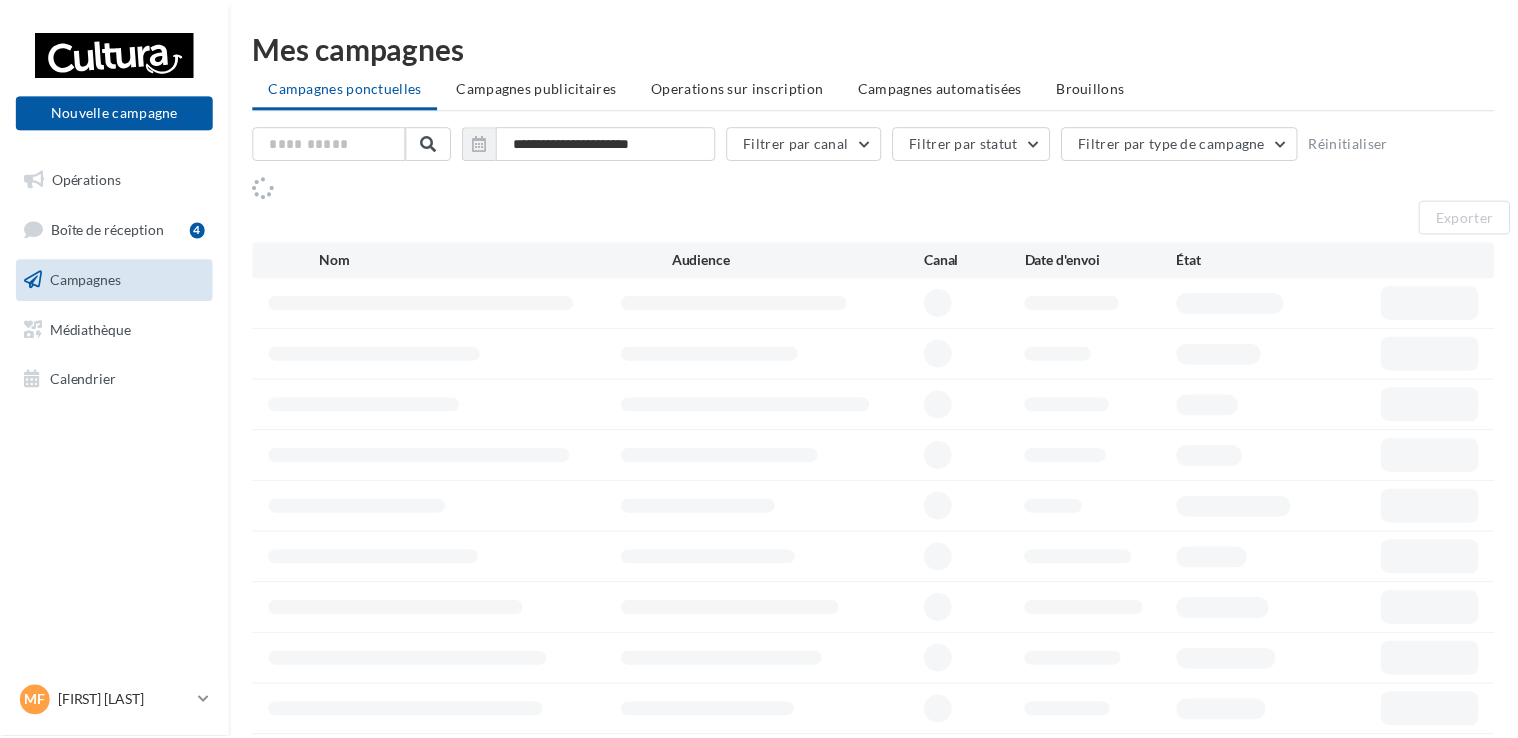 scroll, scrollTop: 0, scrollLeft: 0, axis: both 